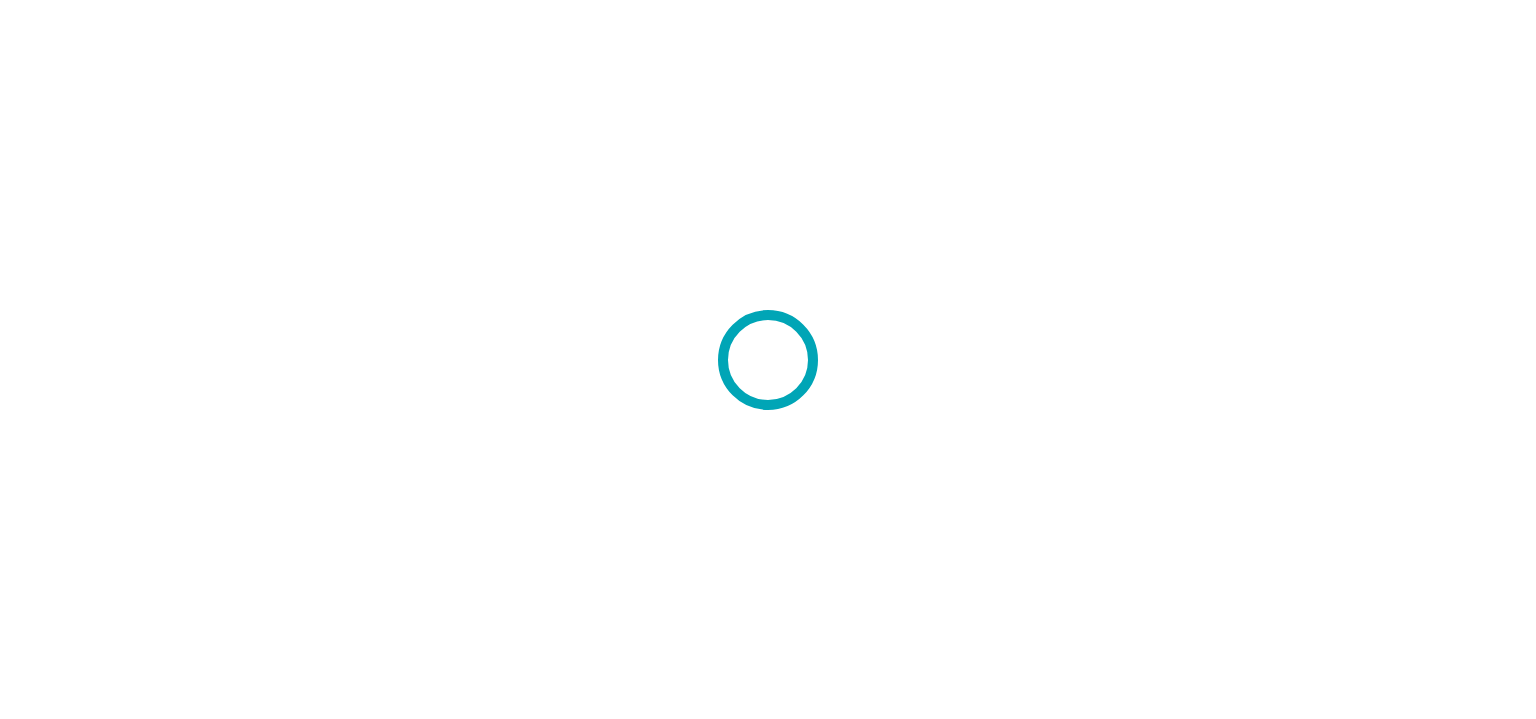 scroll, scrollTop: 0, scrollLeft: 0, axis: both 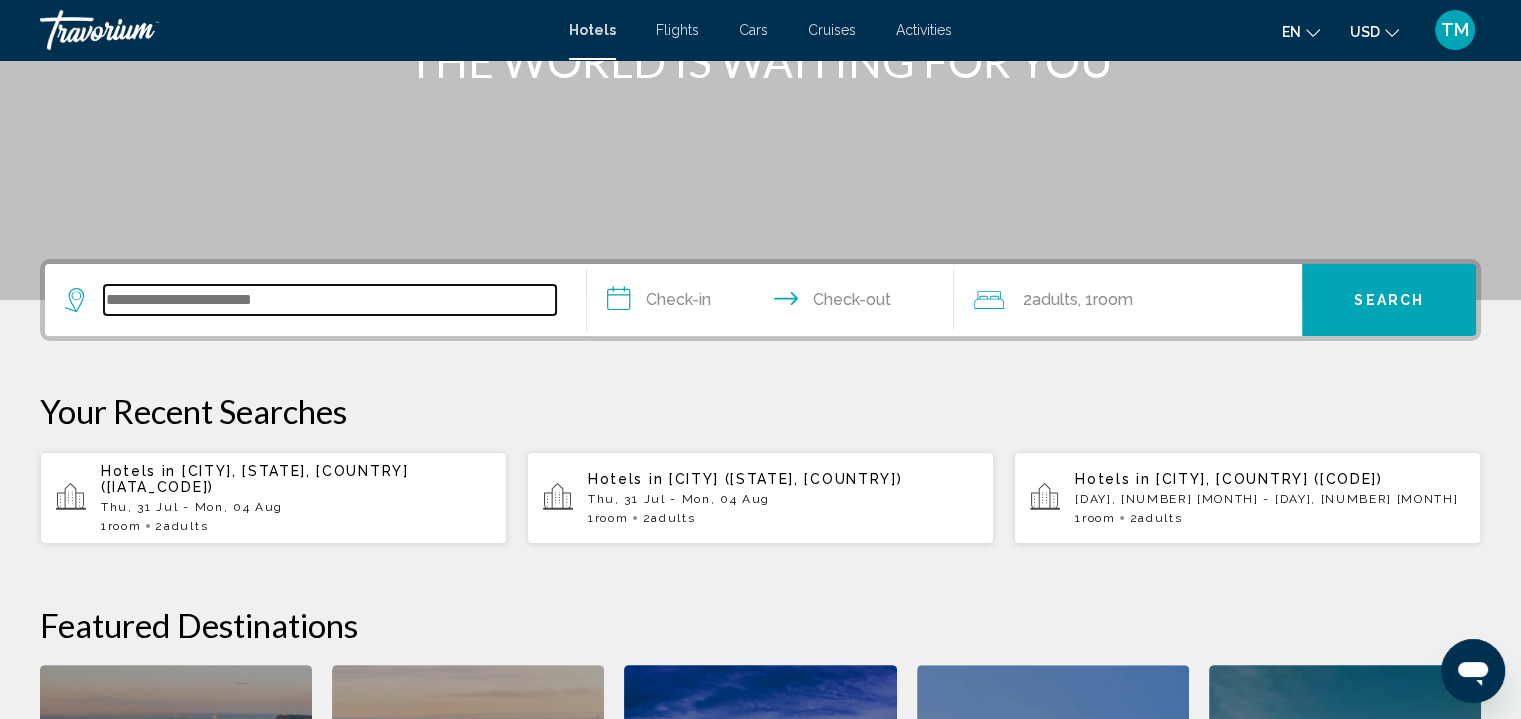 click at bounding box center [330, 300] 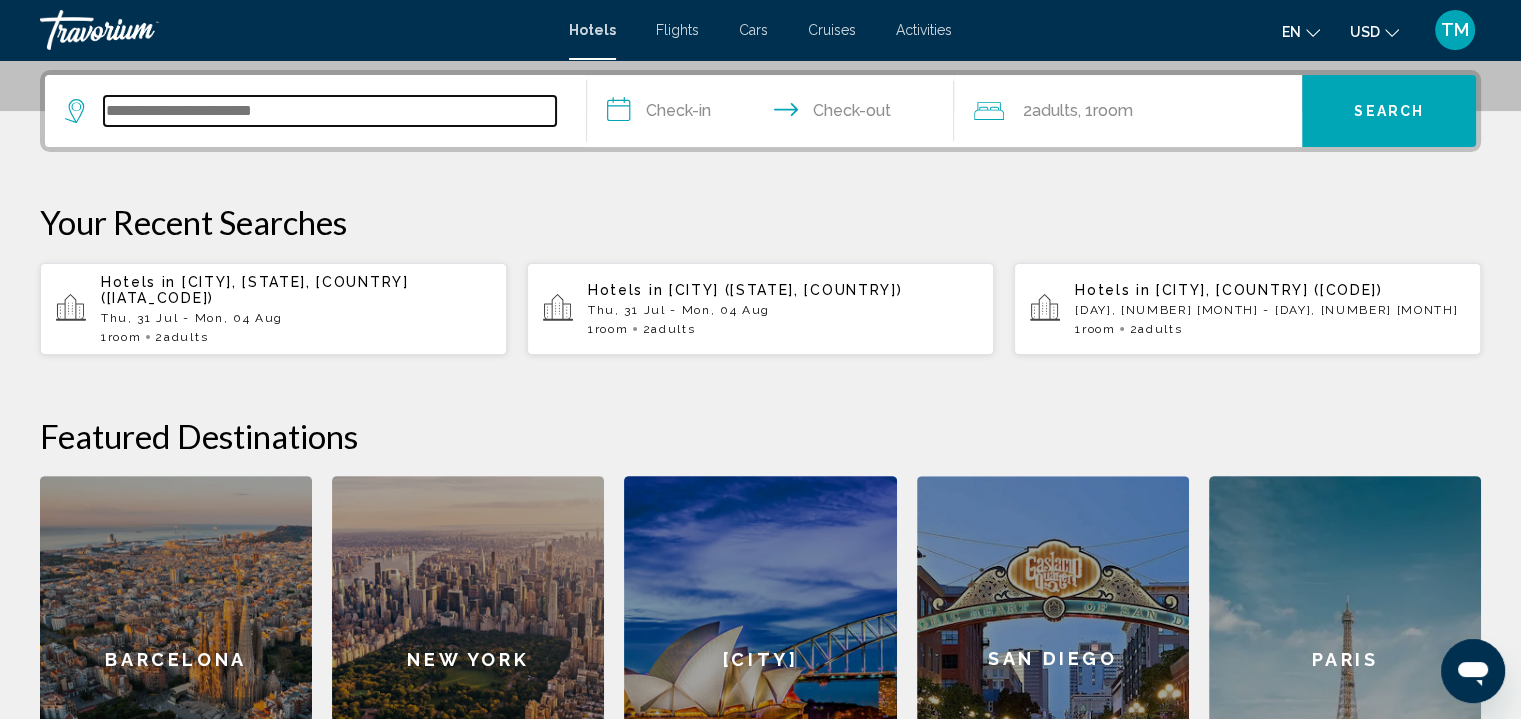 scroll, scrollTop: 493, scrollLeft: 0, axis: vertical 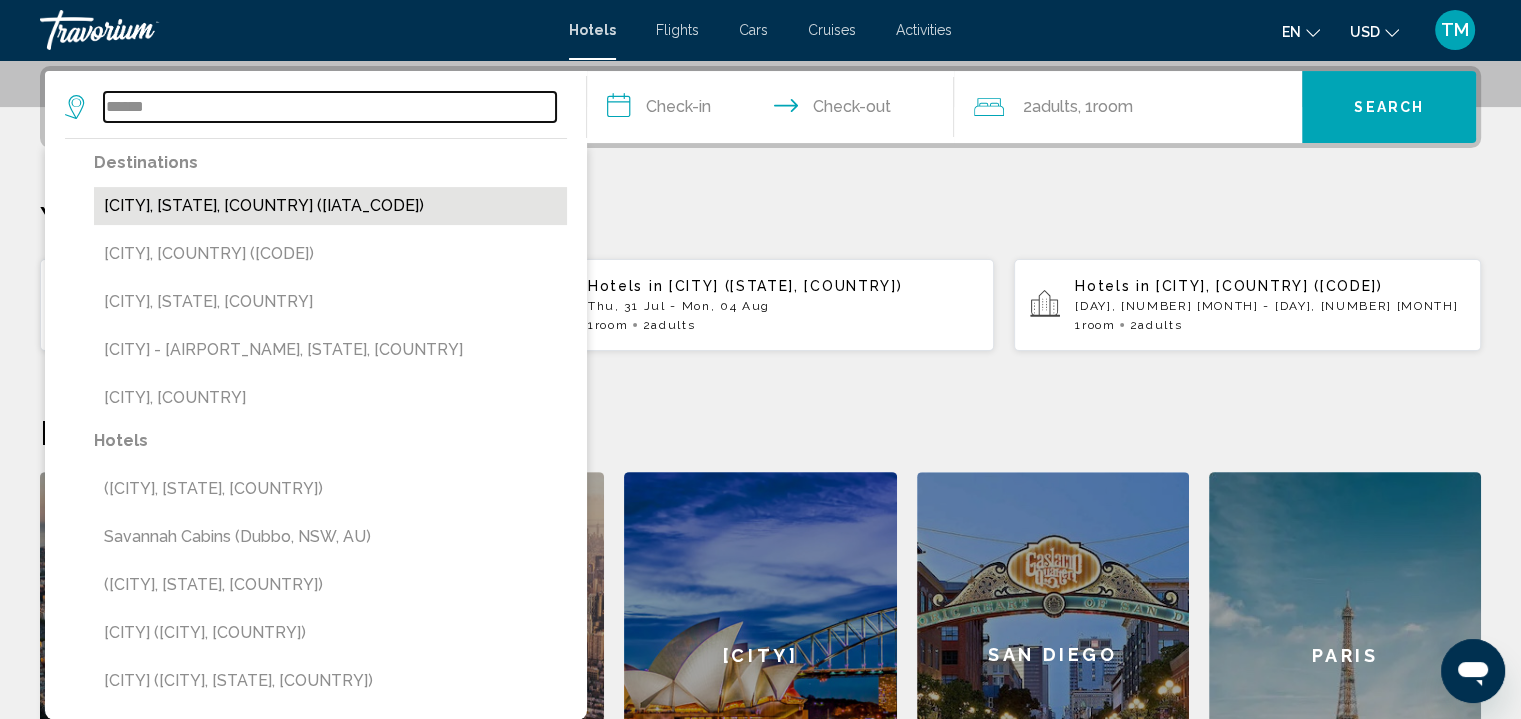 type on "******" 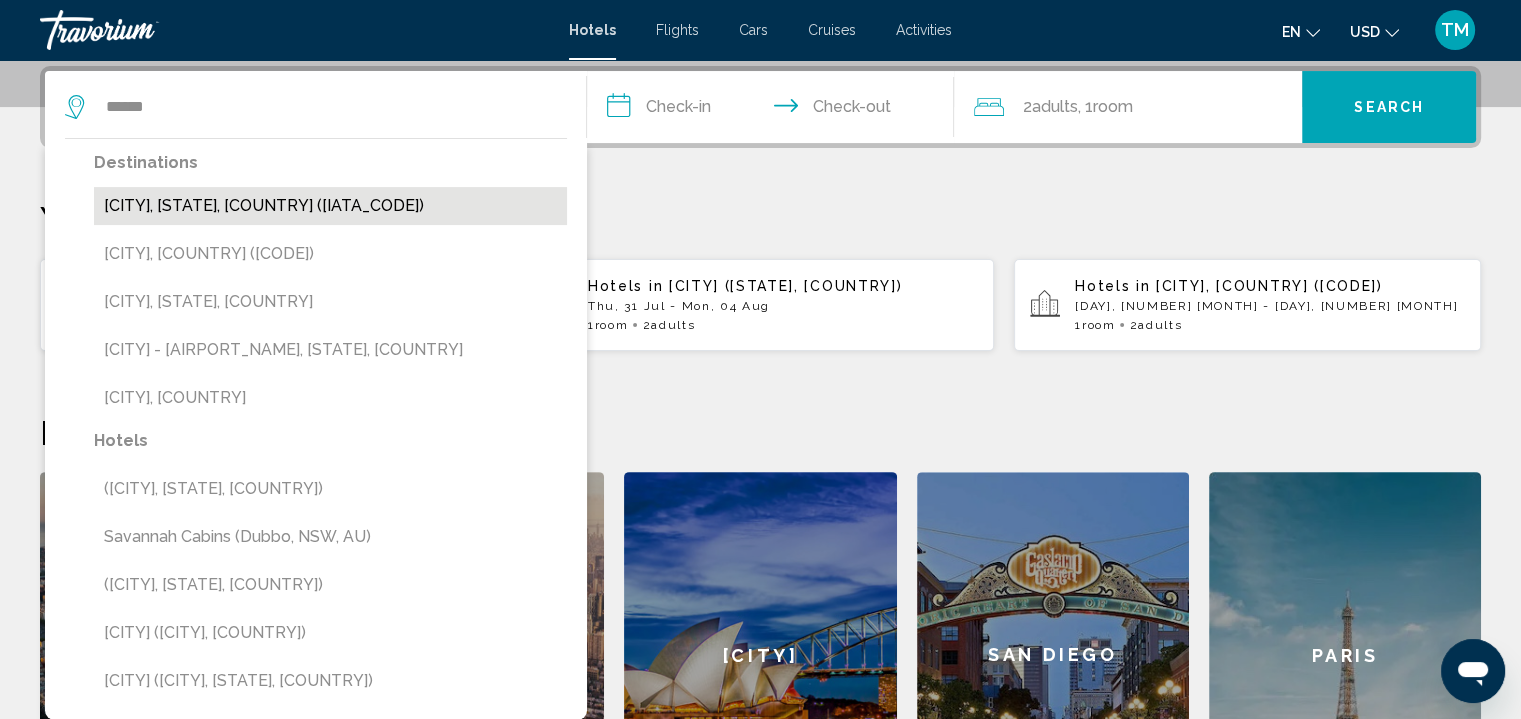click on "[CITY], [STATE], [COUNTRY] ([IATA_CODE])" at bounding box center (330, 206) 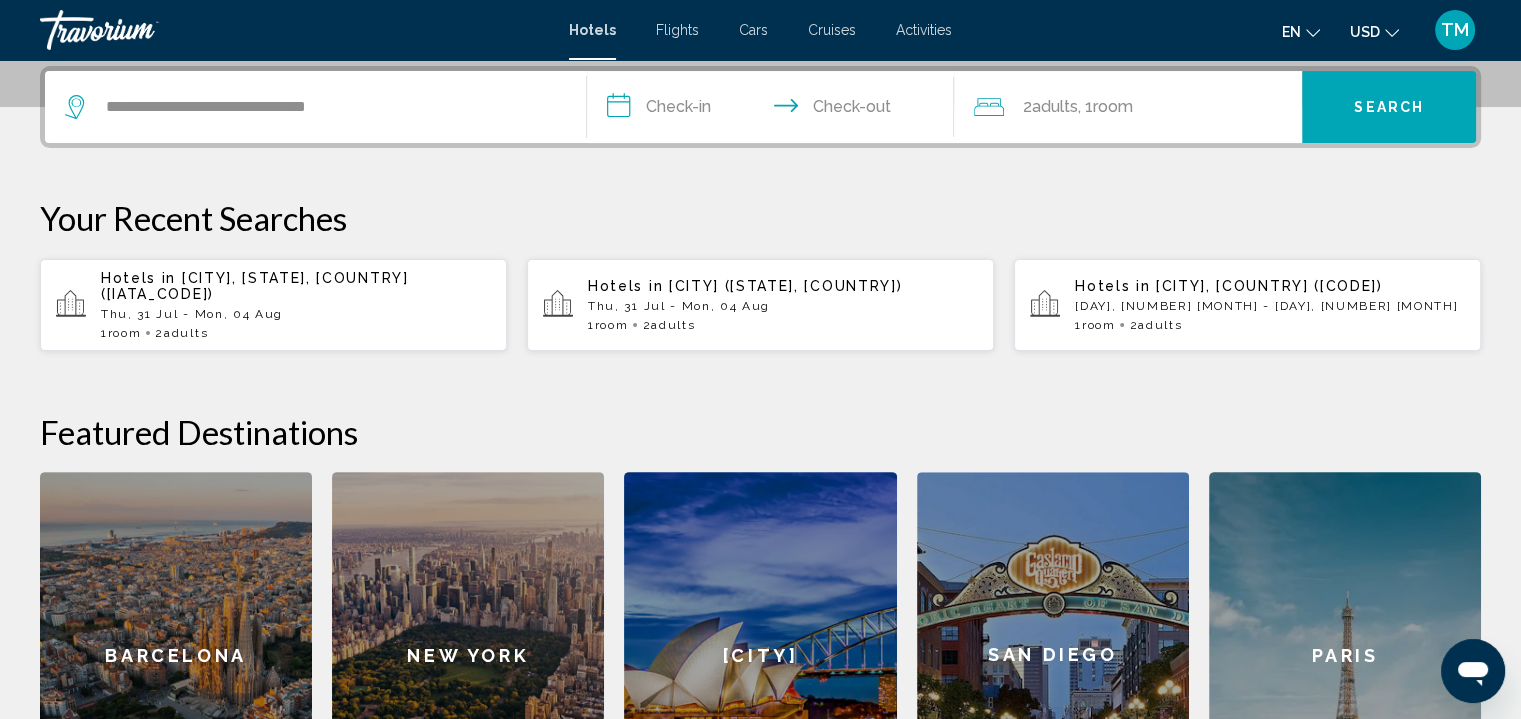click on "**********" at bounding box center (775, 110) 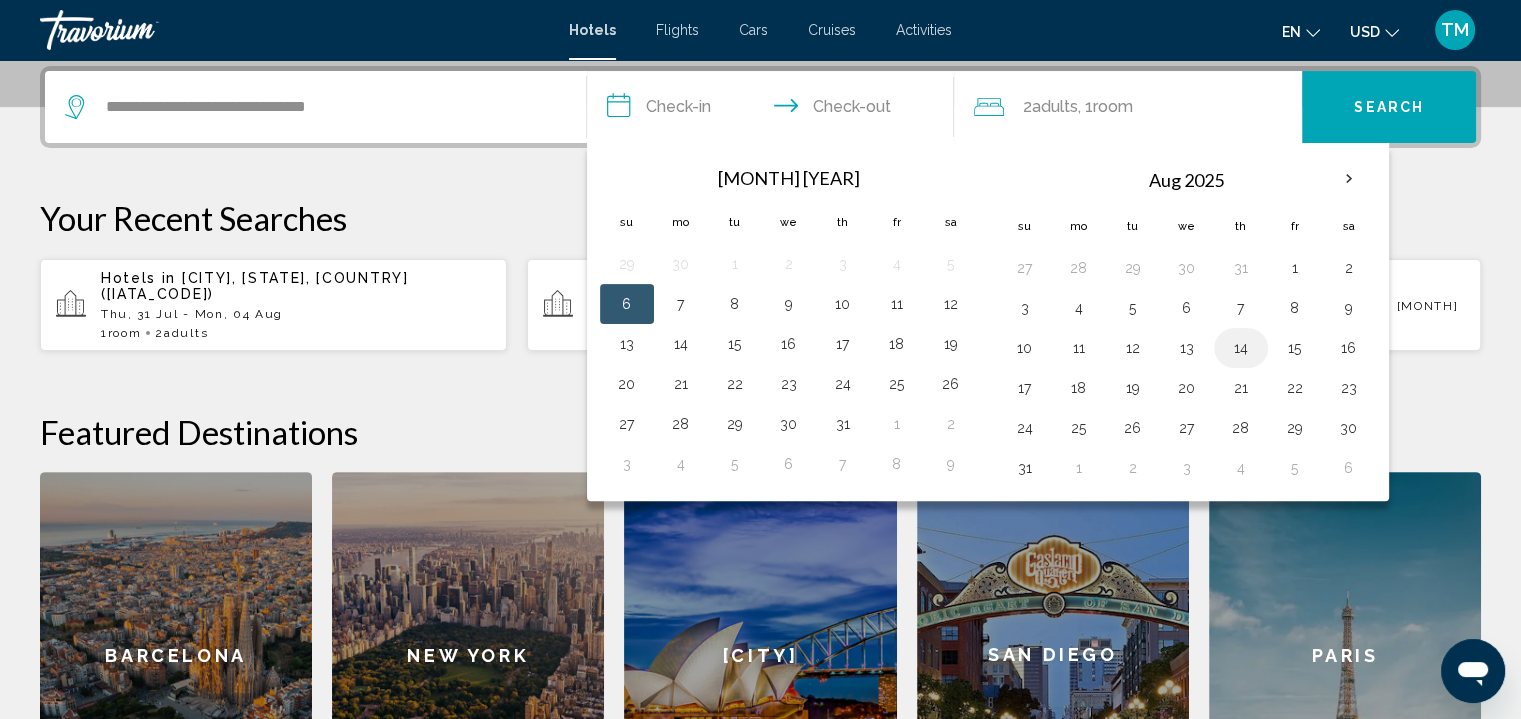click on "14" at bounding box center (1241, 348) 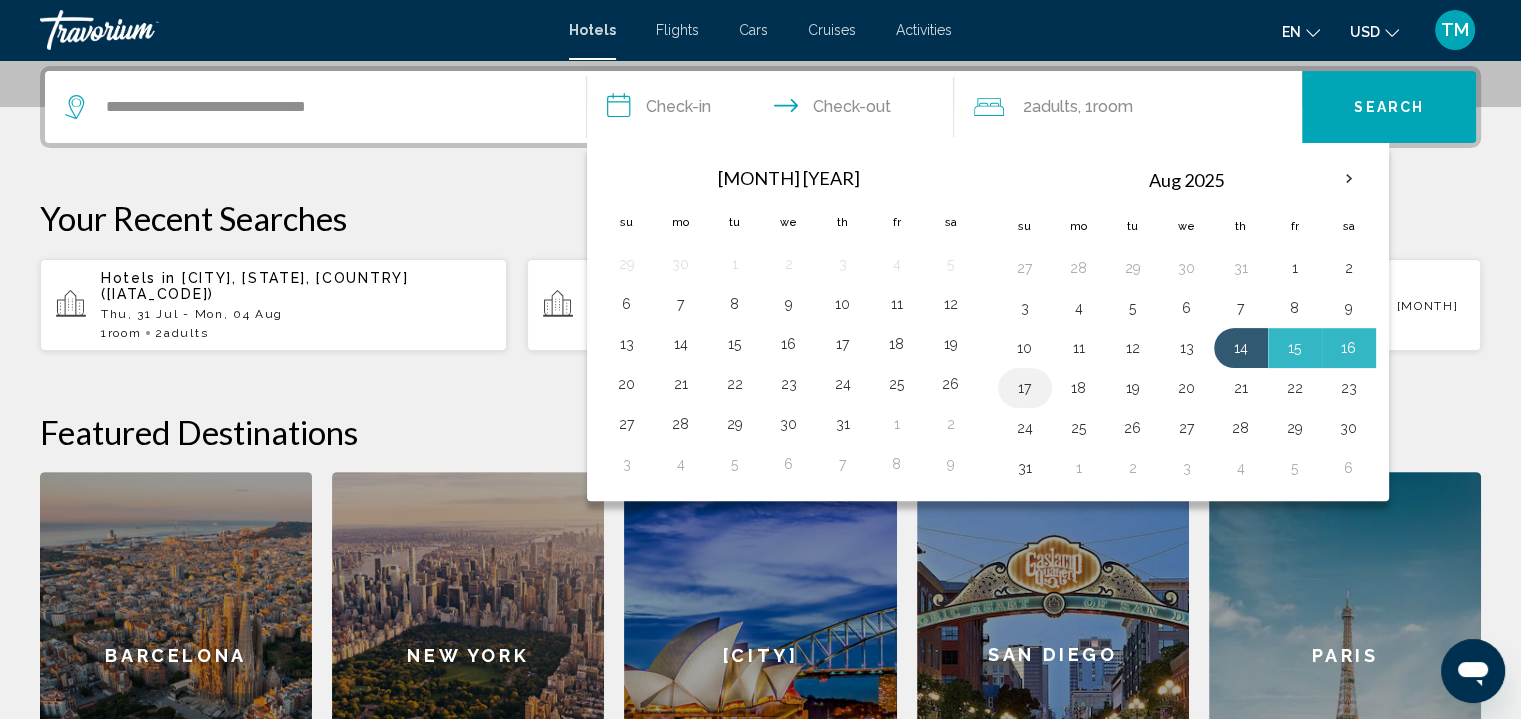 click on "17" at bounding box center [1025, 388] 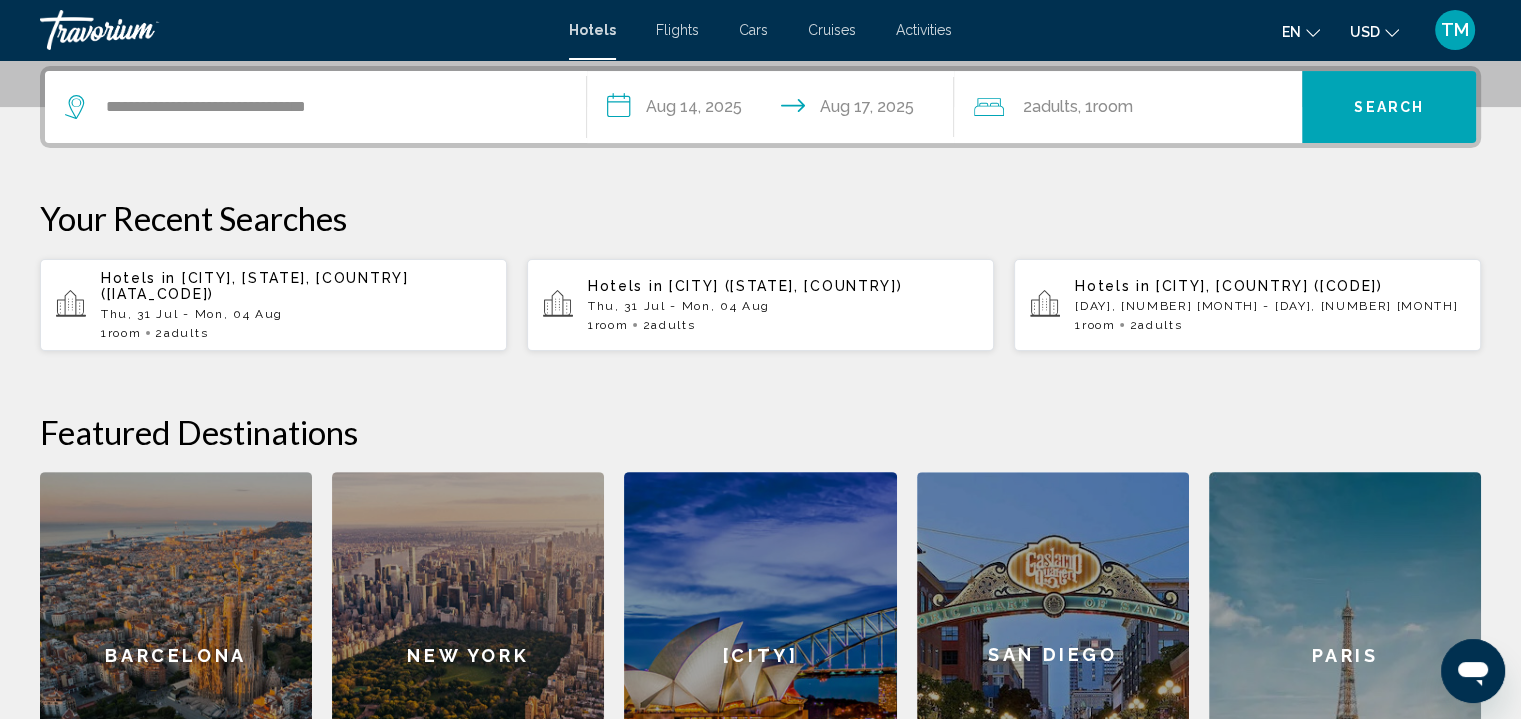 click on ", 1 Room rooms" at bounding box center [1104, 107] 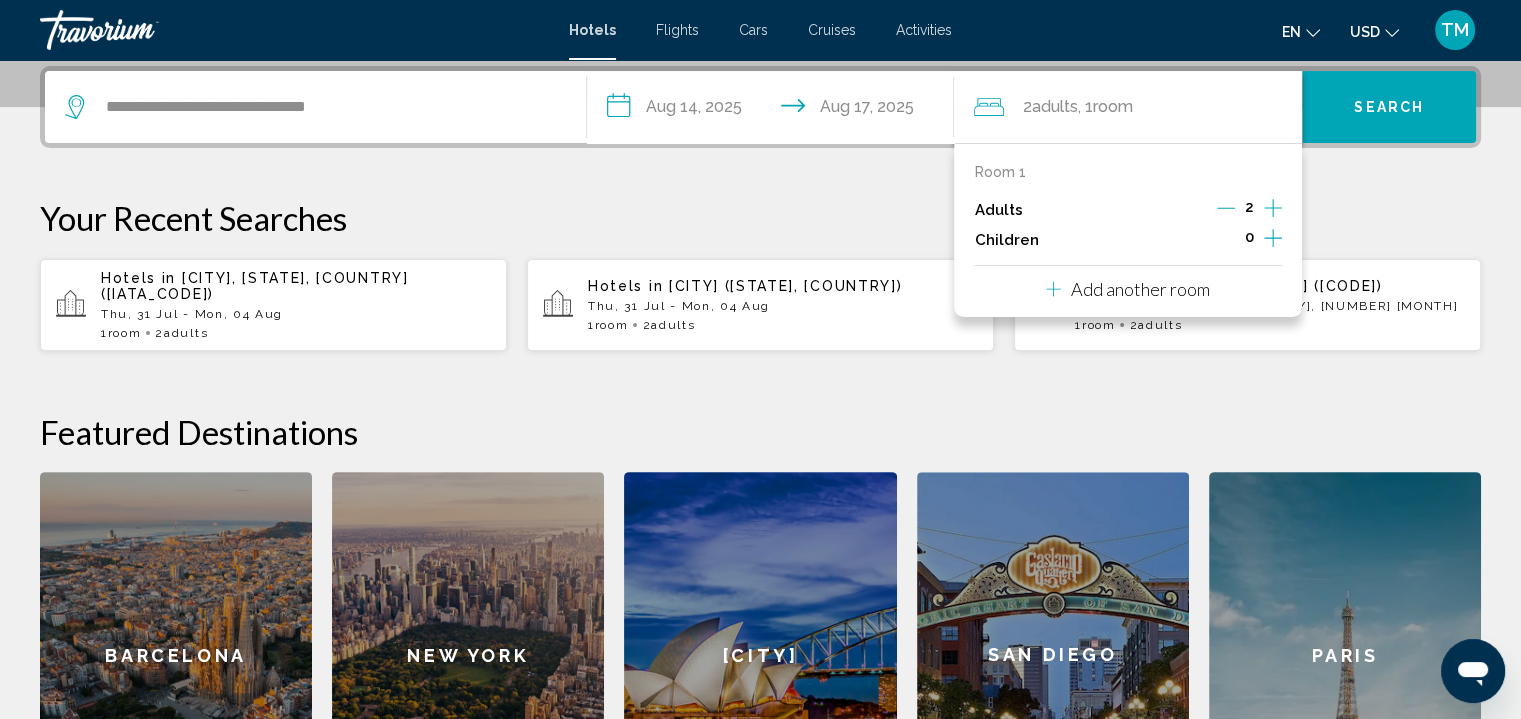 click at bounding box center (1273, 208) 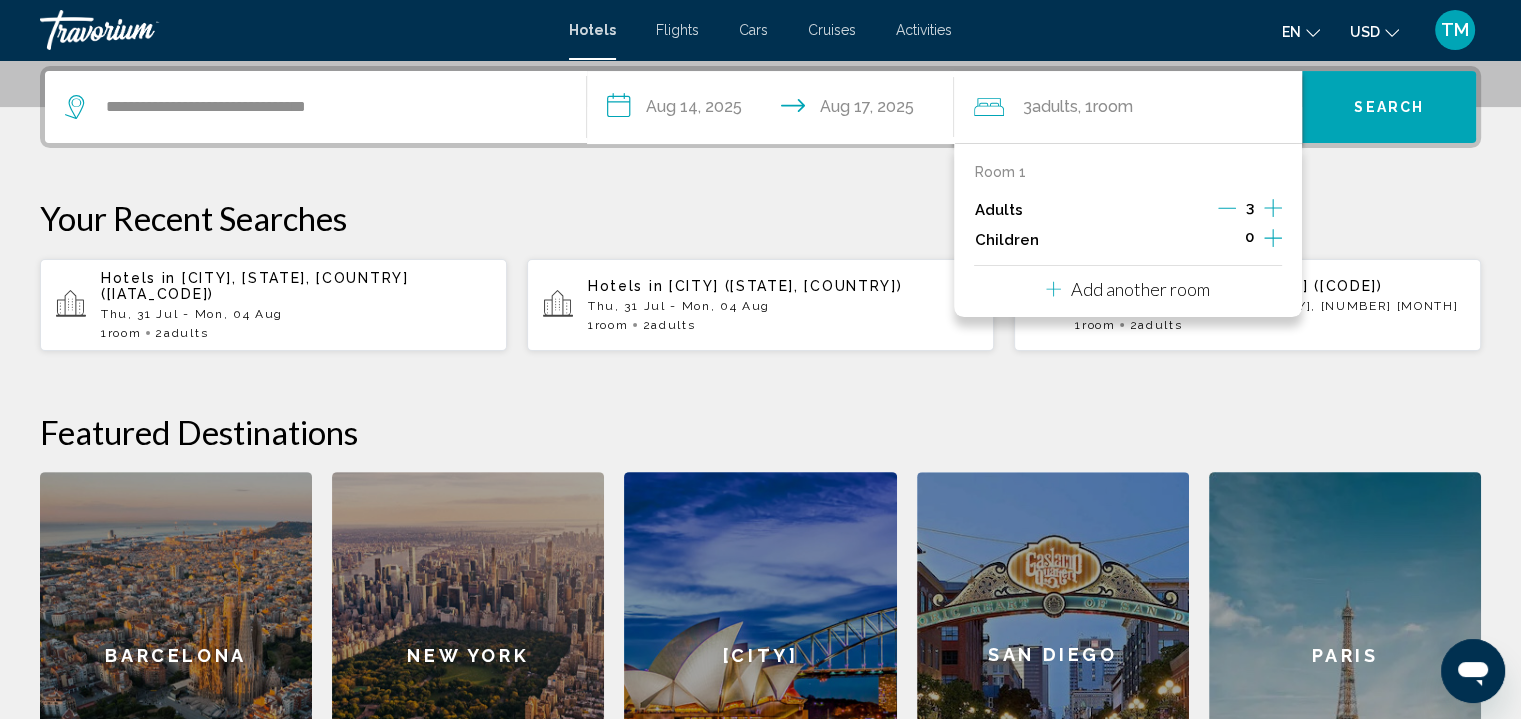 click at bounding box center [1273, 208] 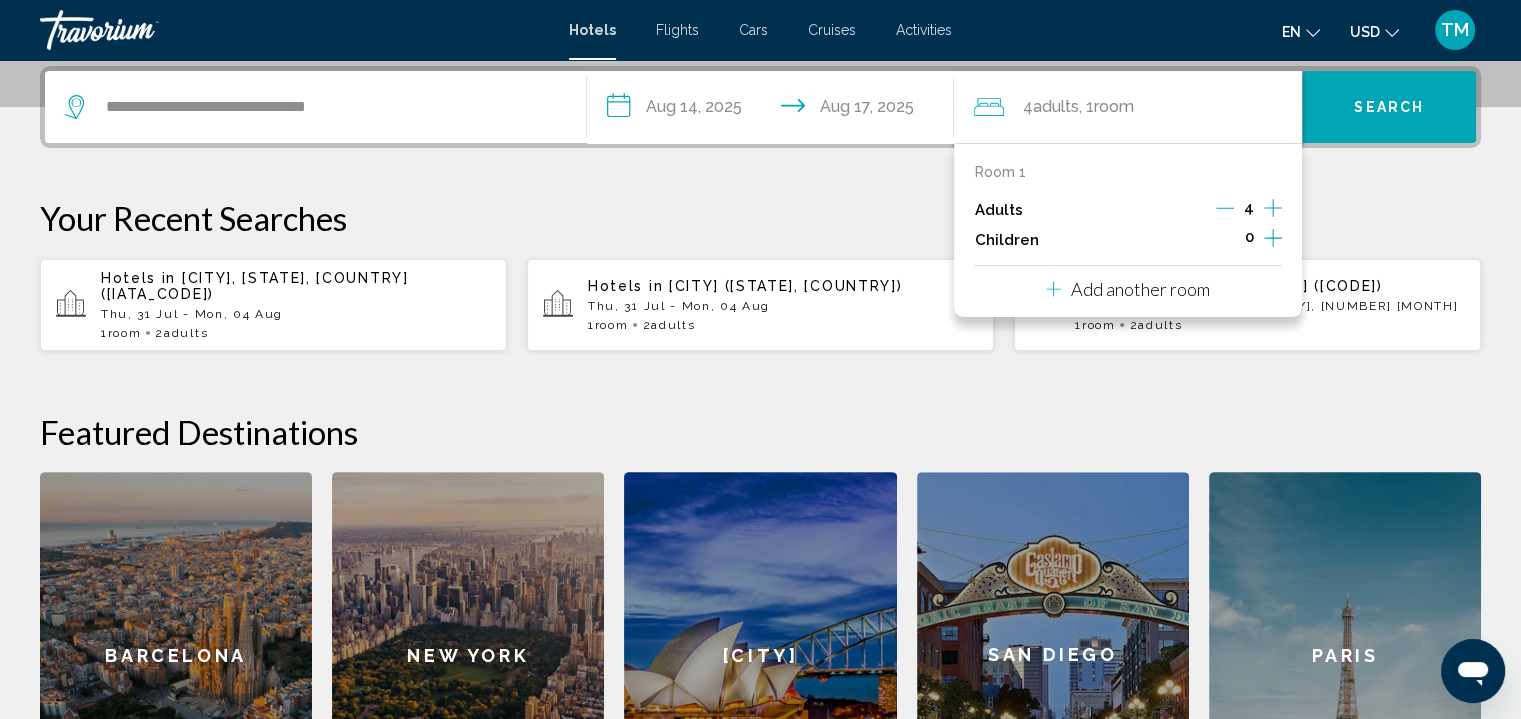 click at bounding box center [1273, 208] 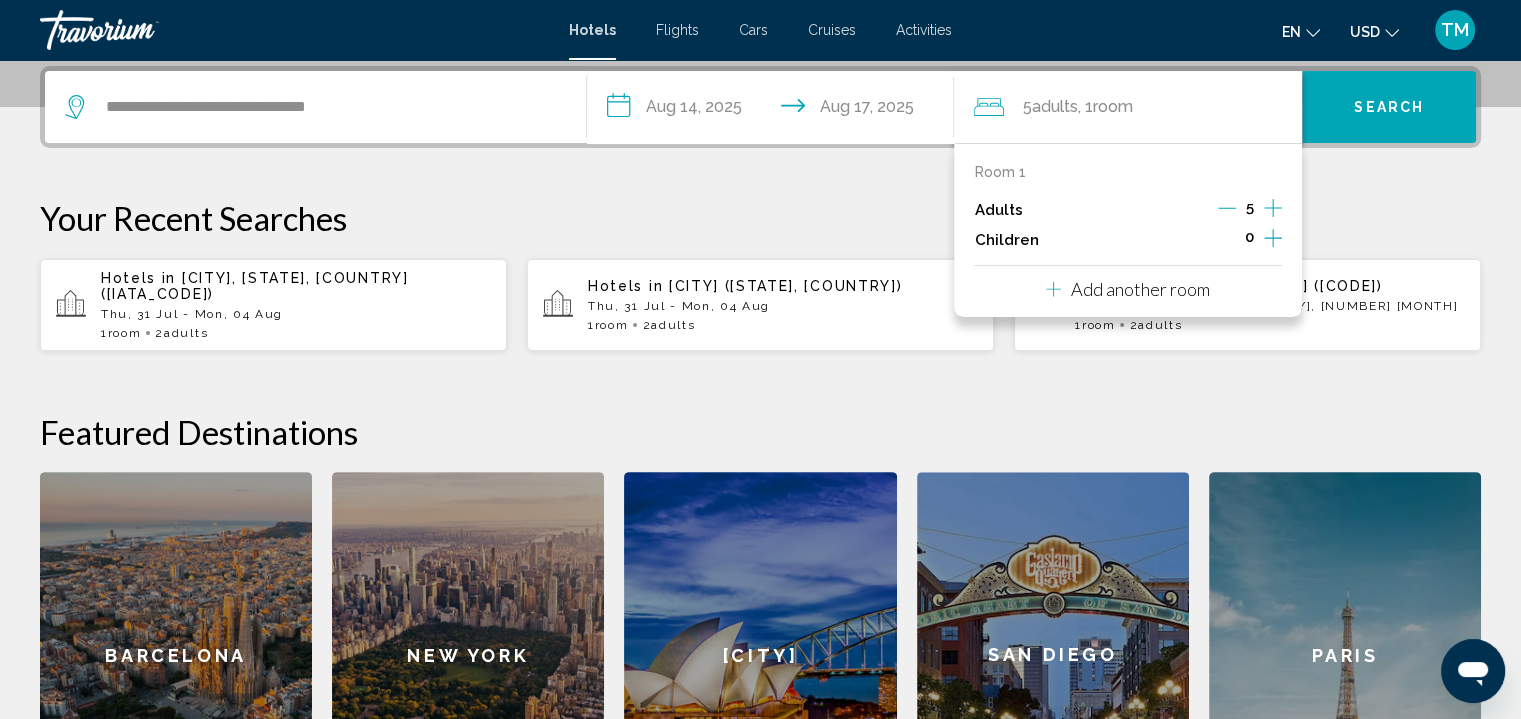 click at bounding box center [1053, 289] 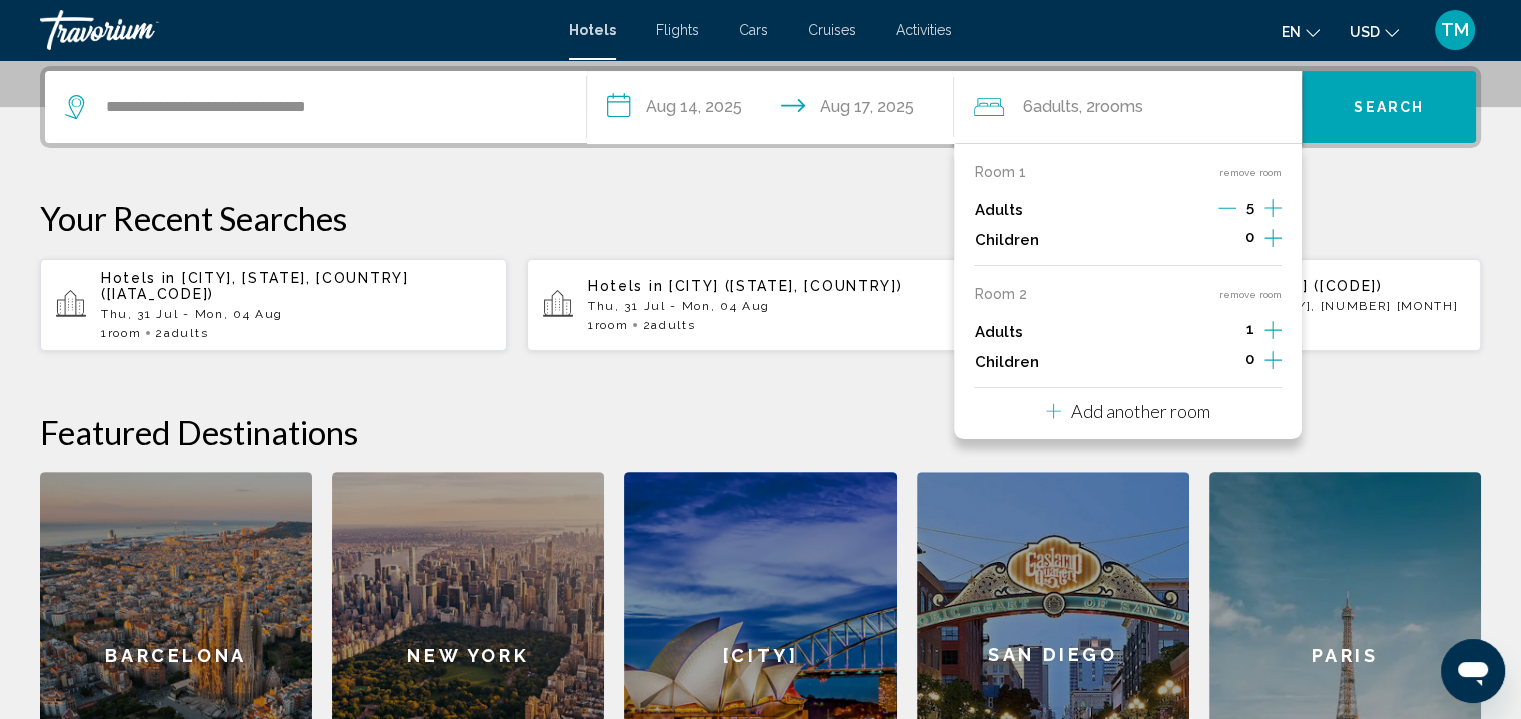 click at bounding box center [1227, 208] 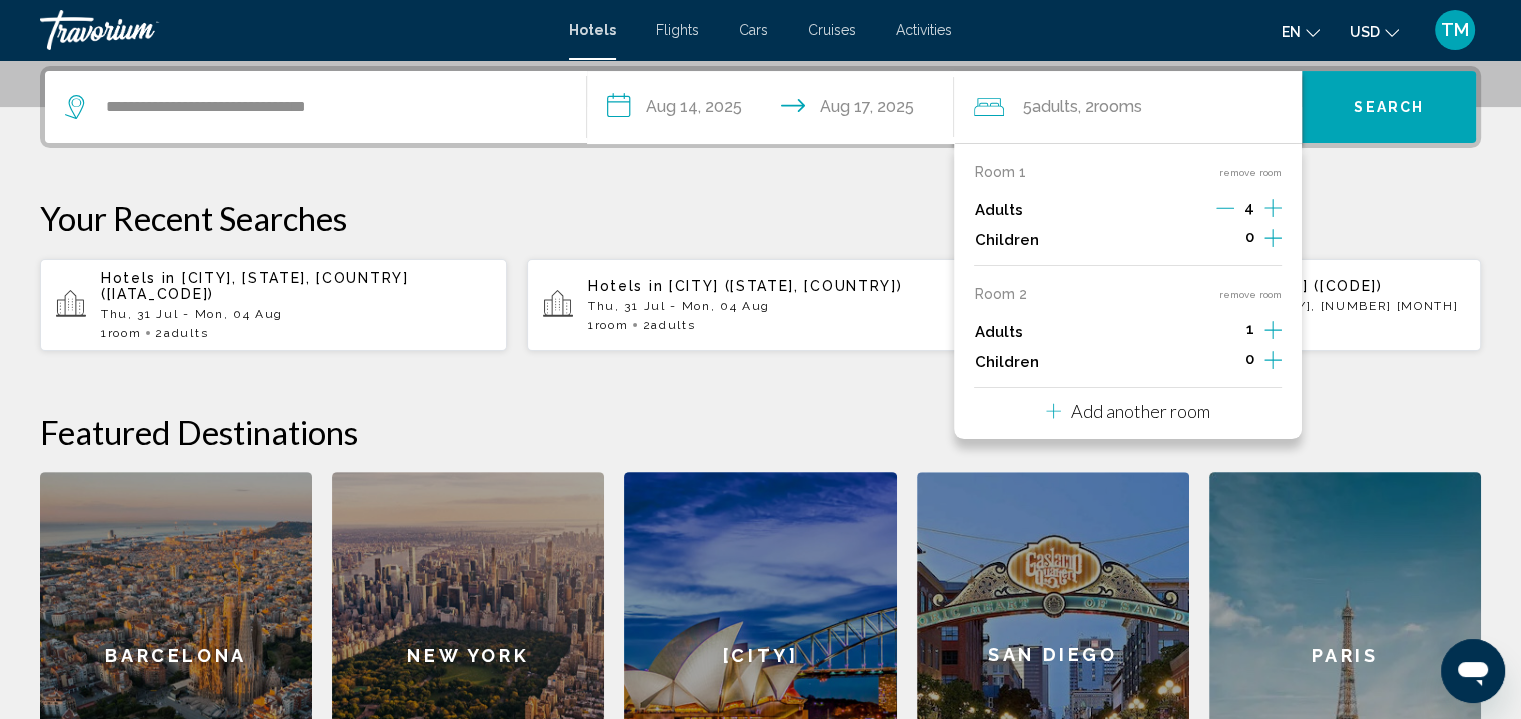 click at bounding box center [1225, 208] 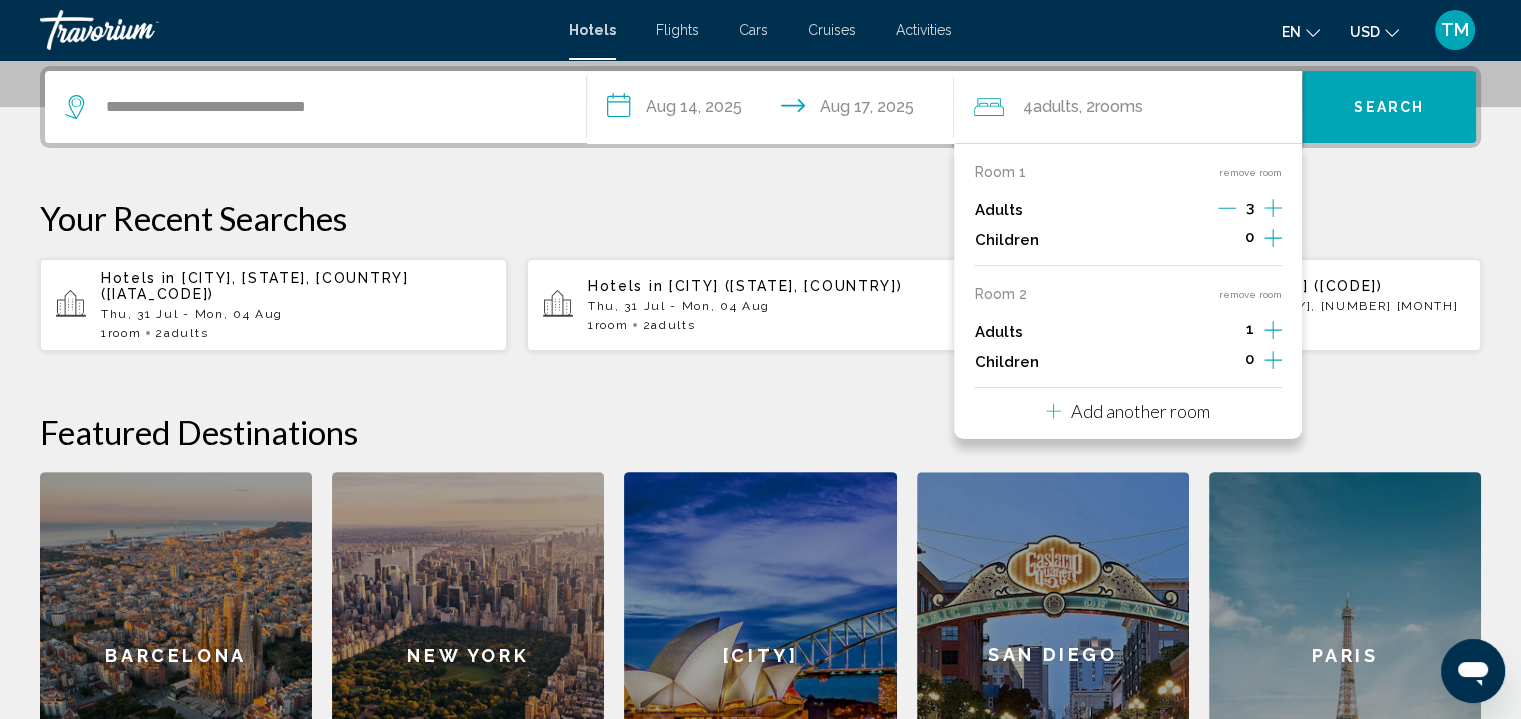 click at bounding box center (1273, 208) 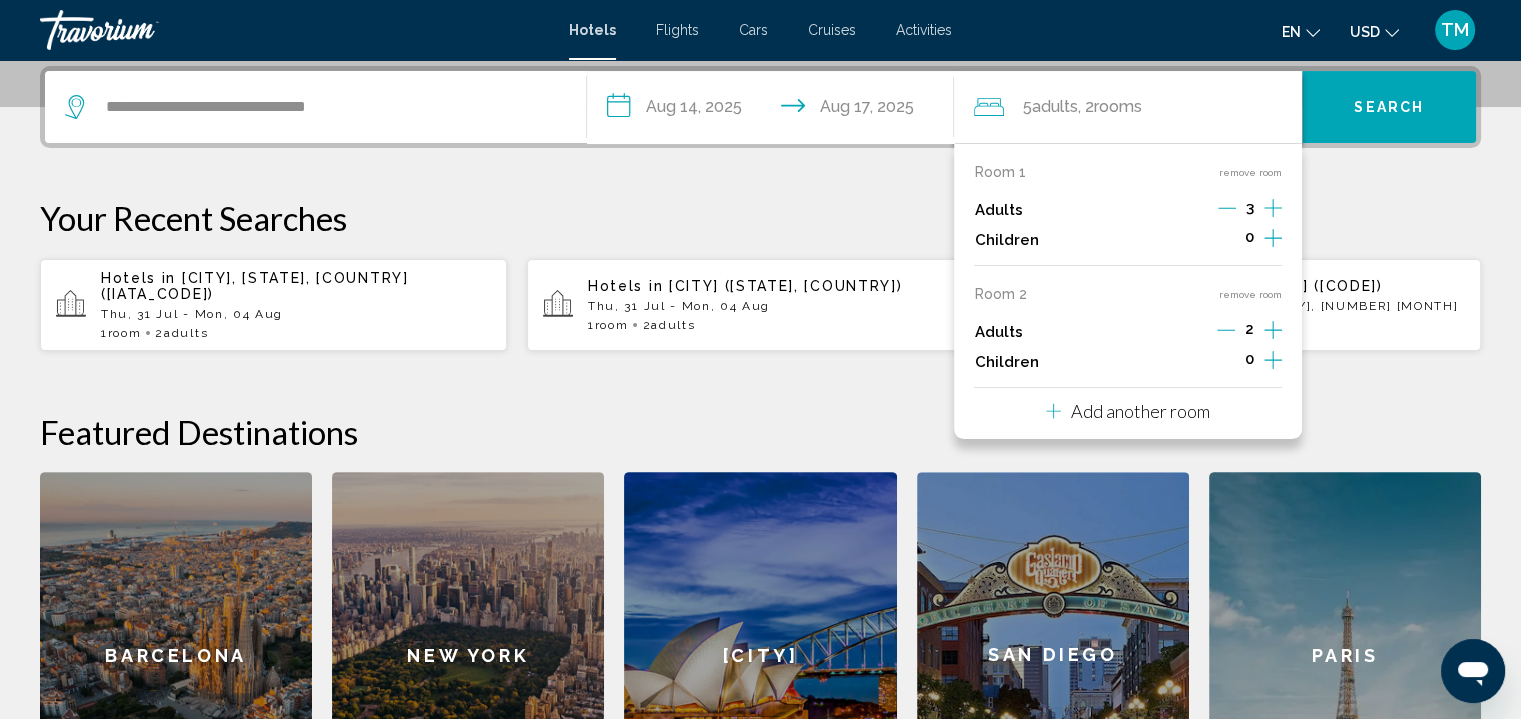 click on "Search" at bounding box center (1389, 108) 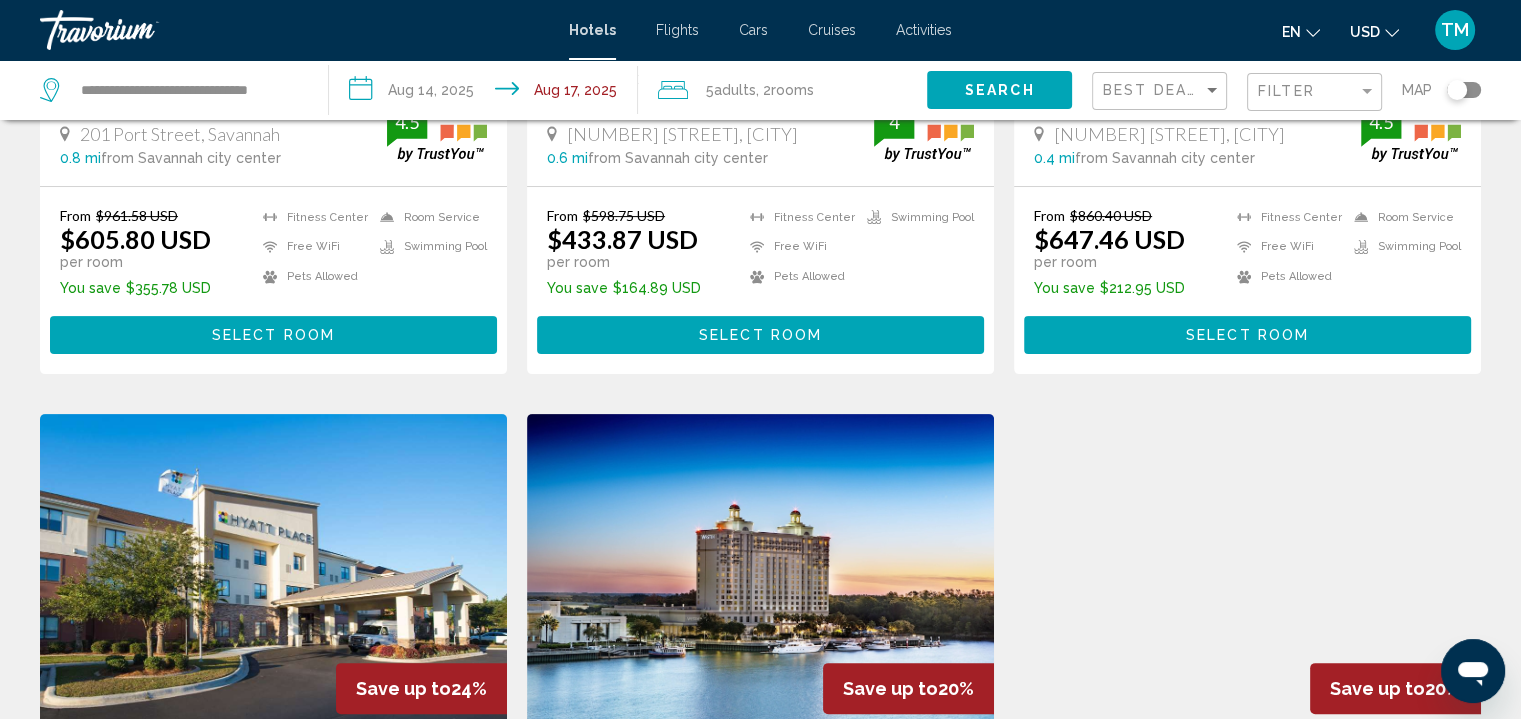 scroll, scrollTop: 0, scrollLeft: 0, axis: both 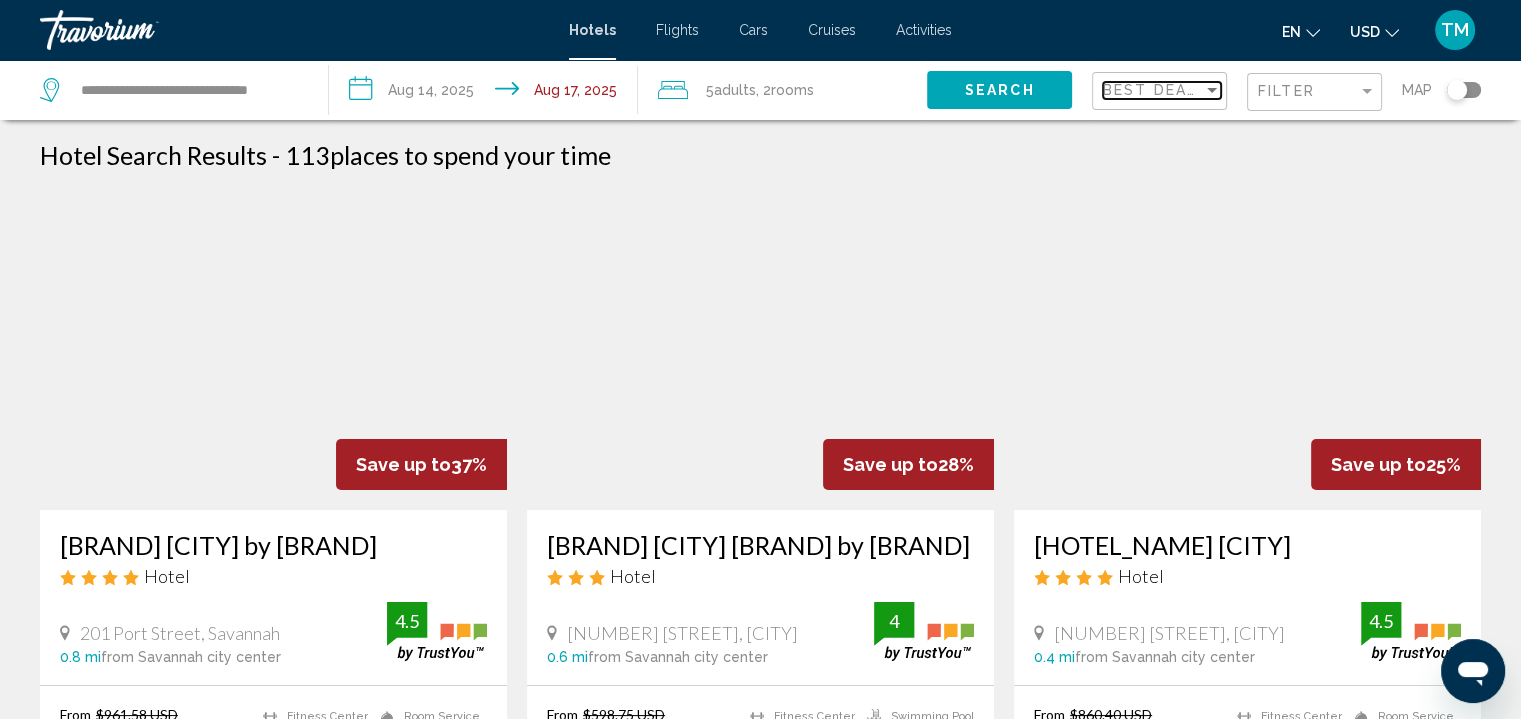 click on "Best Deals" at bounding box center [1155, 90] 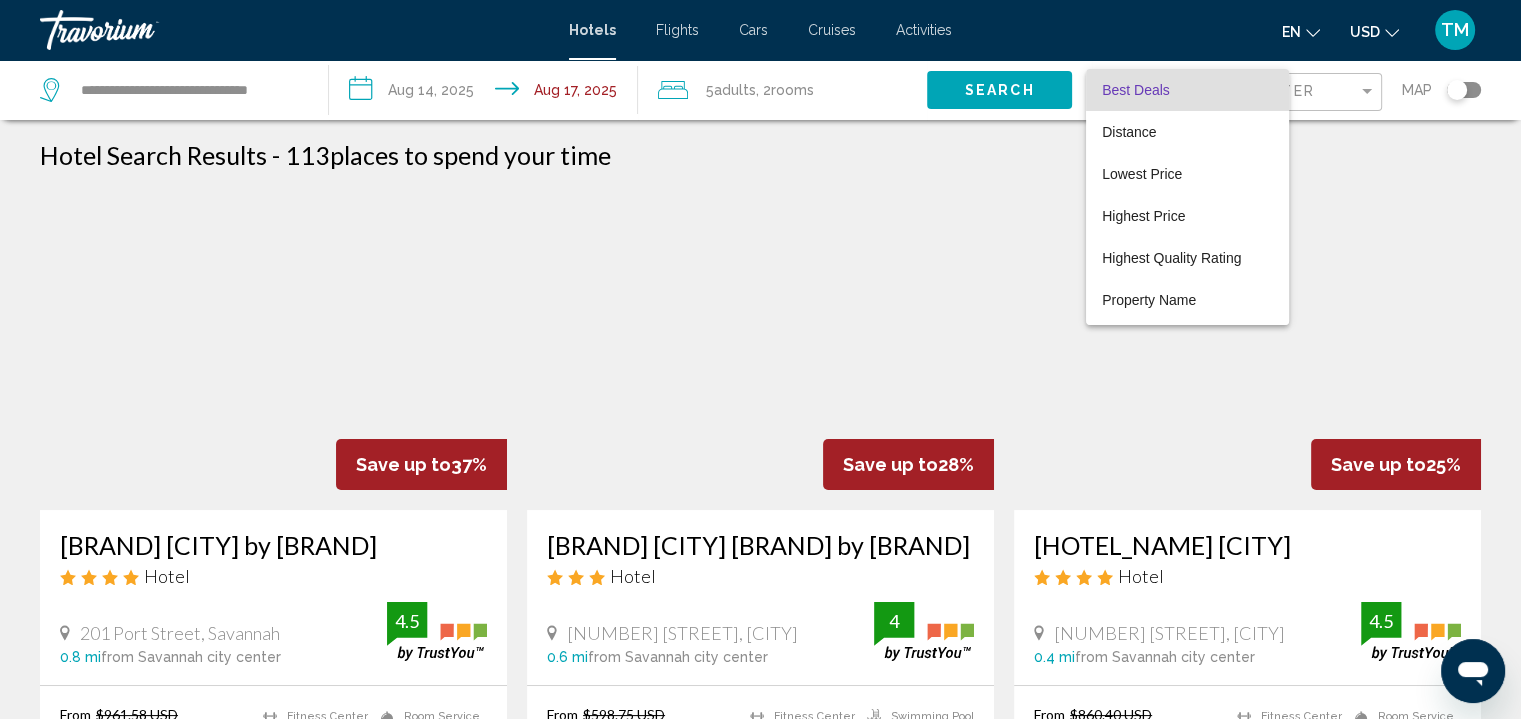 click at bounding box center (760, 359) 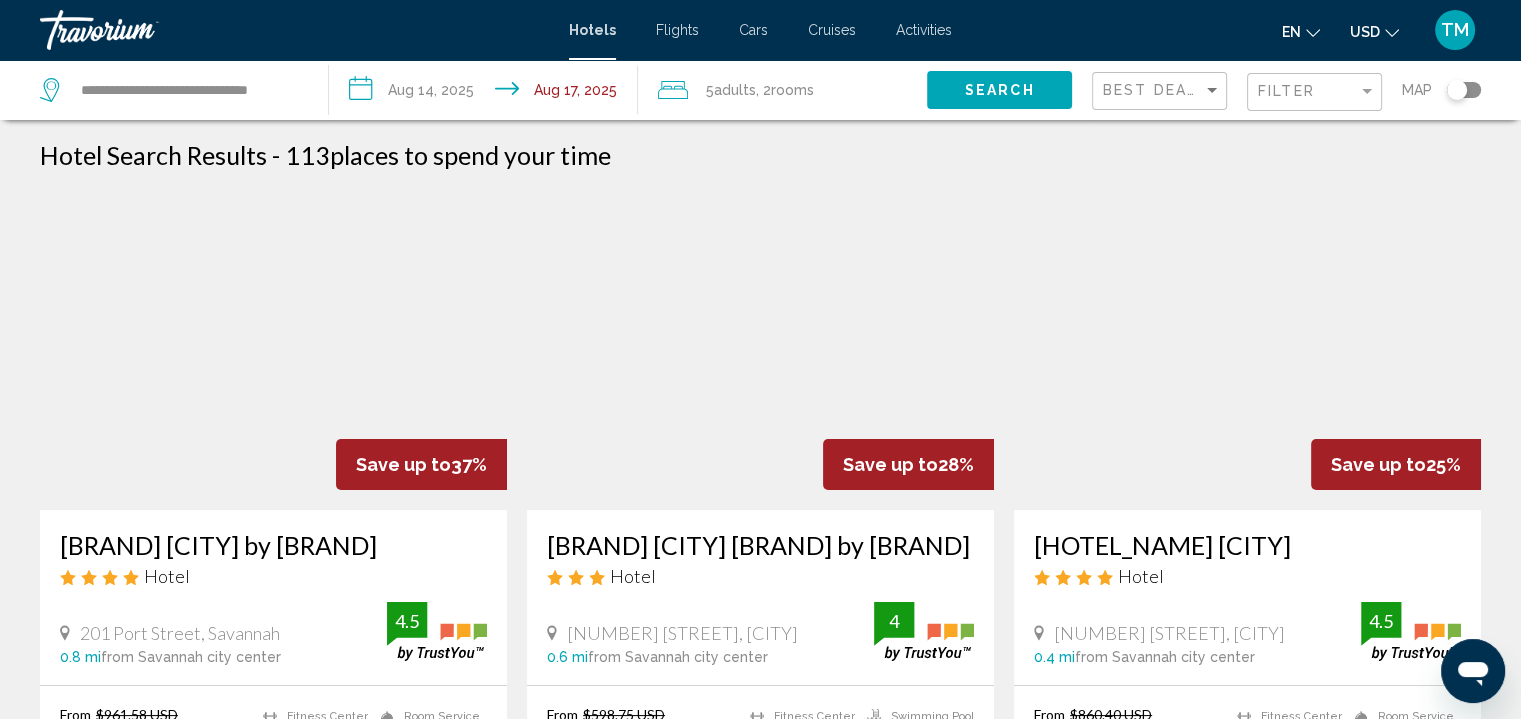 click on "Filter" at bounding box center (1317, 92) 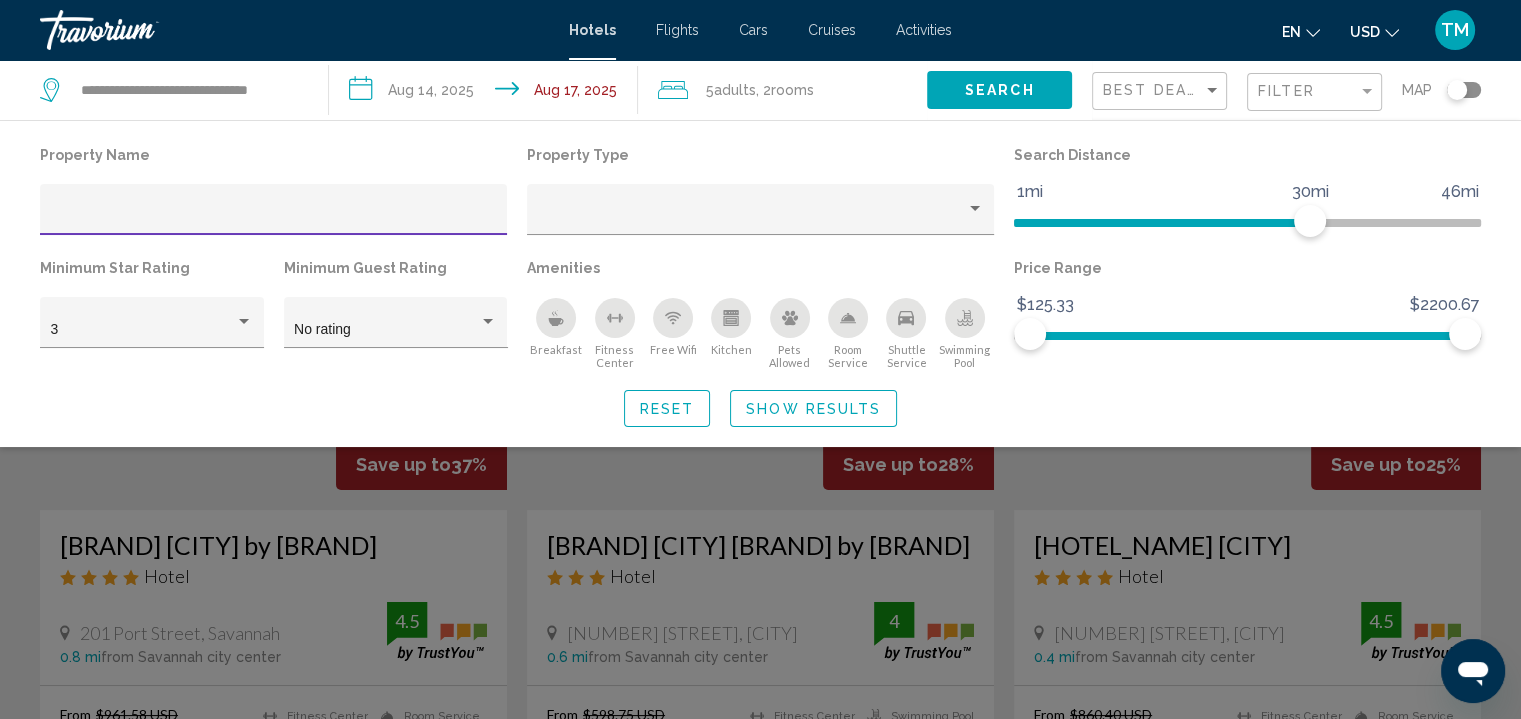 click on "Filter" at bounding box center (1317, 92) 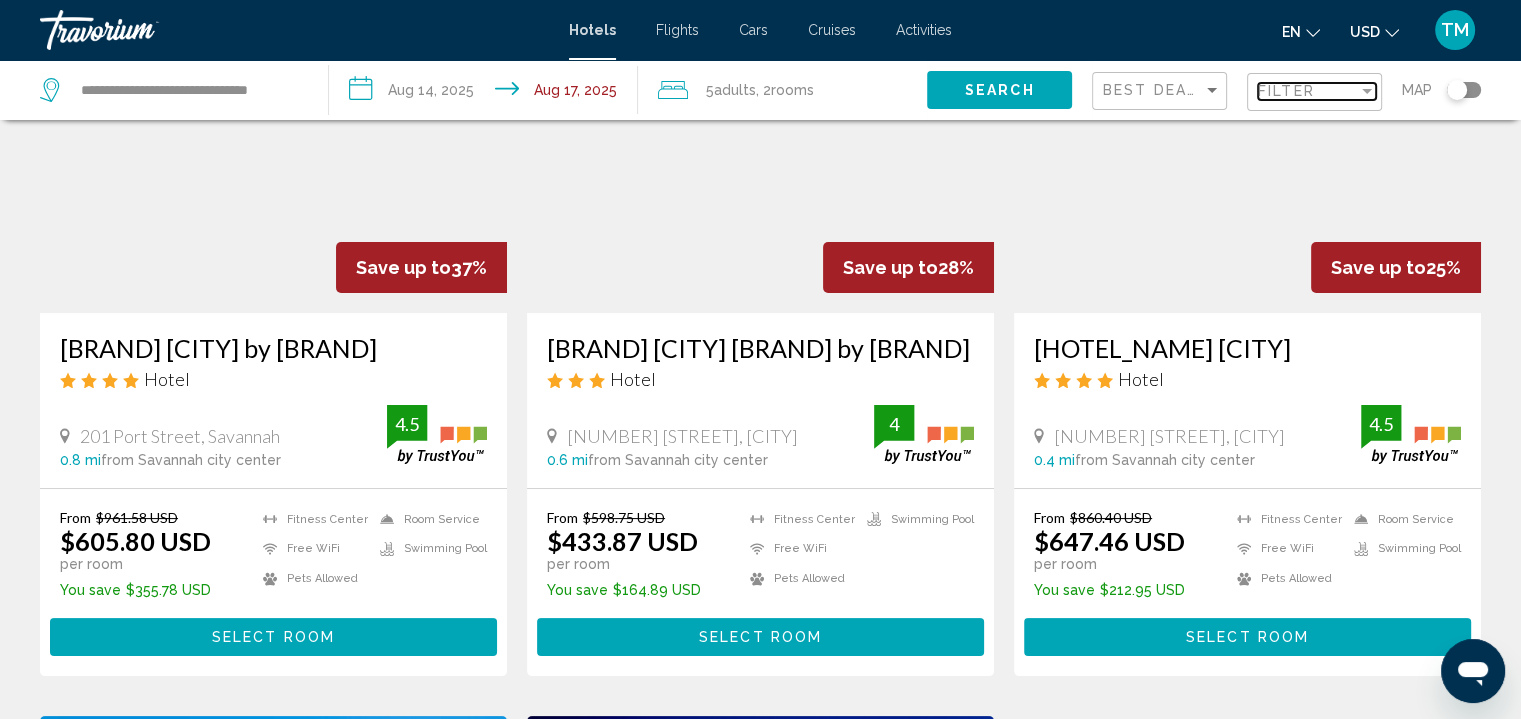 scroll, scrollTop: 200, scrollLeft: 0, axis: vertical 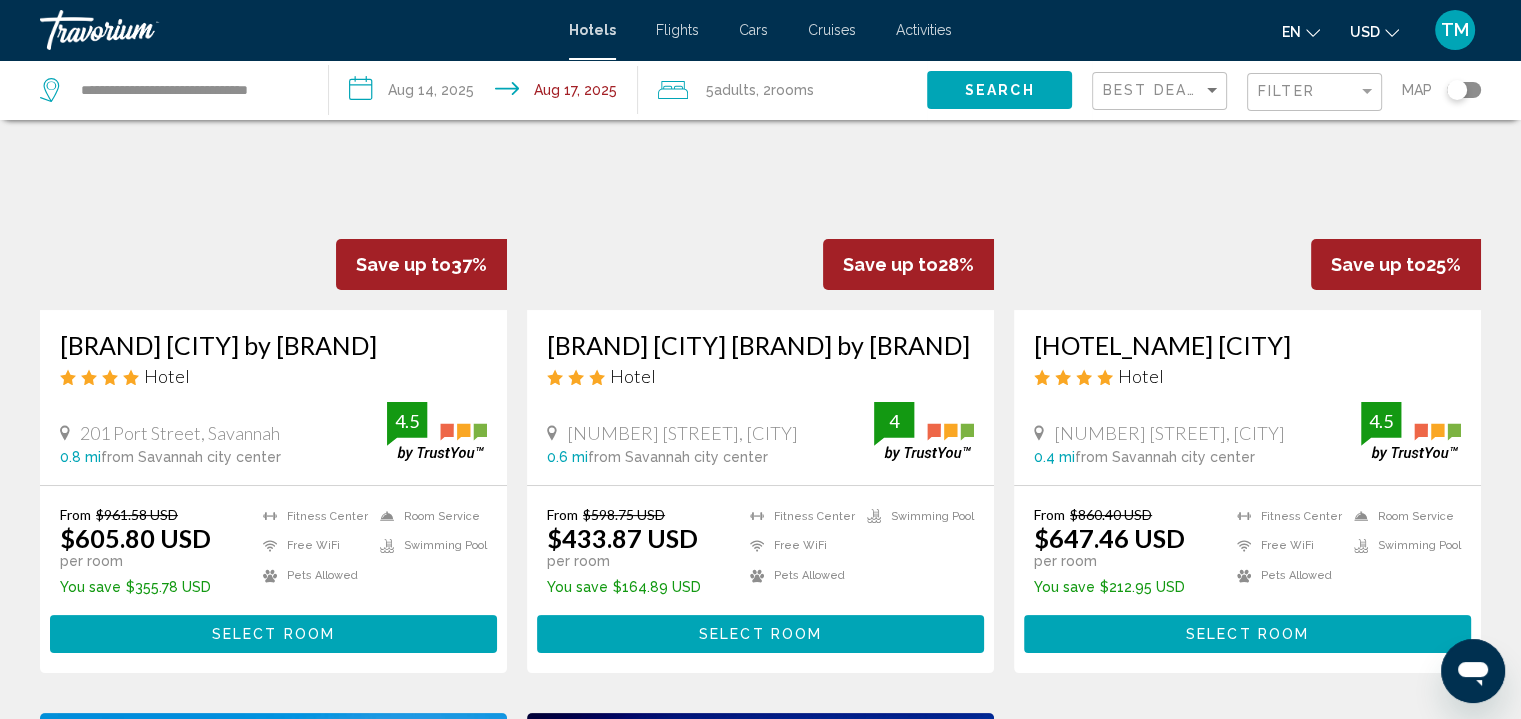 click on "[BRAND] [CITY] [BRAND] by [BRAND]" at bounding box center (760, 345) 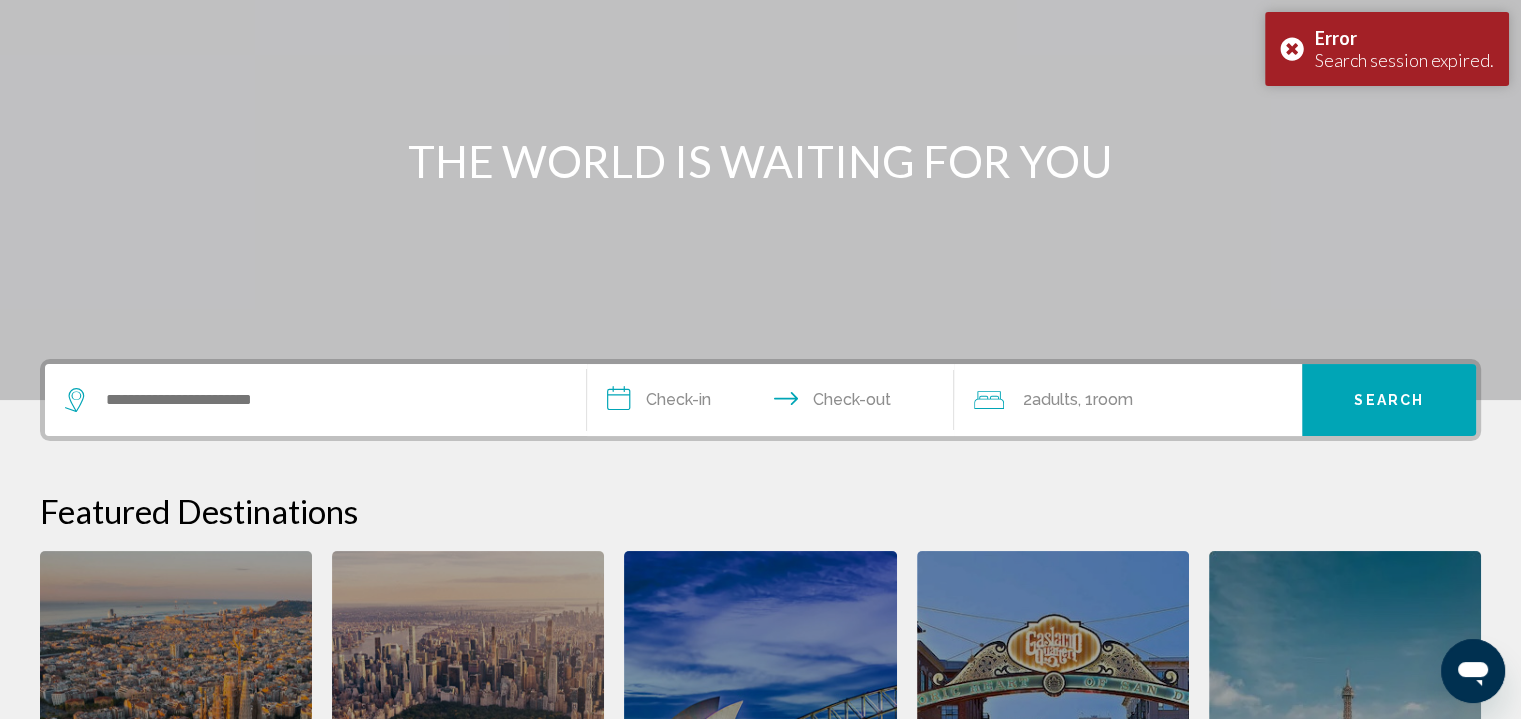 scroll, scrollTop: 0, scrollLeft: 0, axis: both 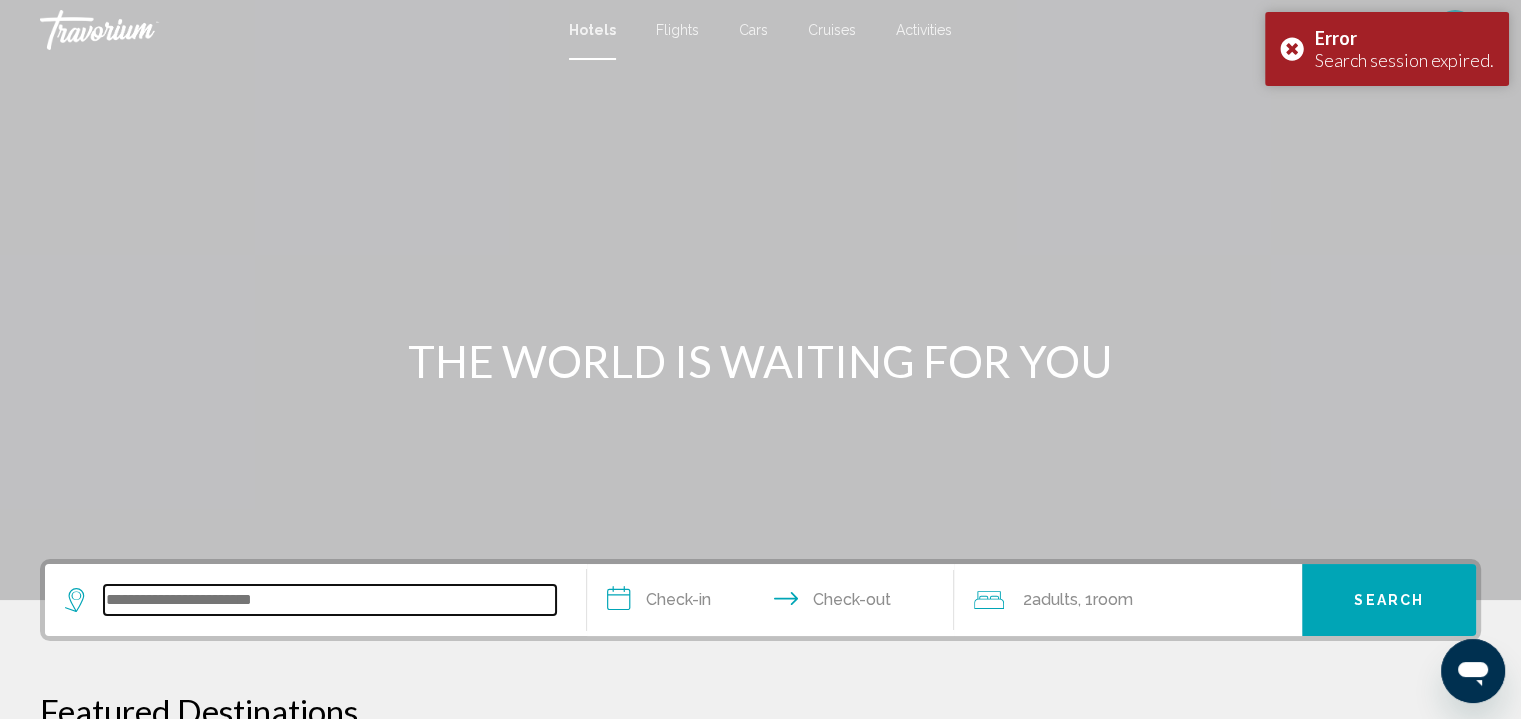 click at bounding box center [330, 600] 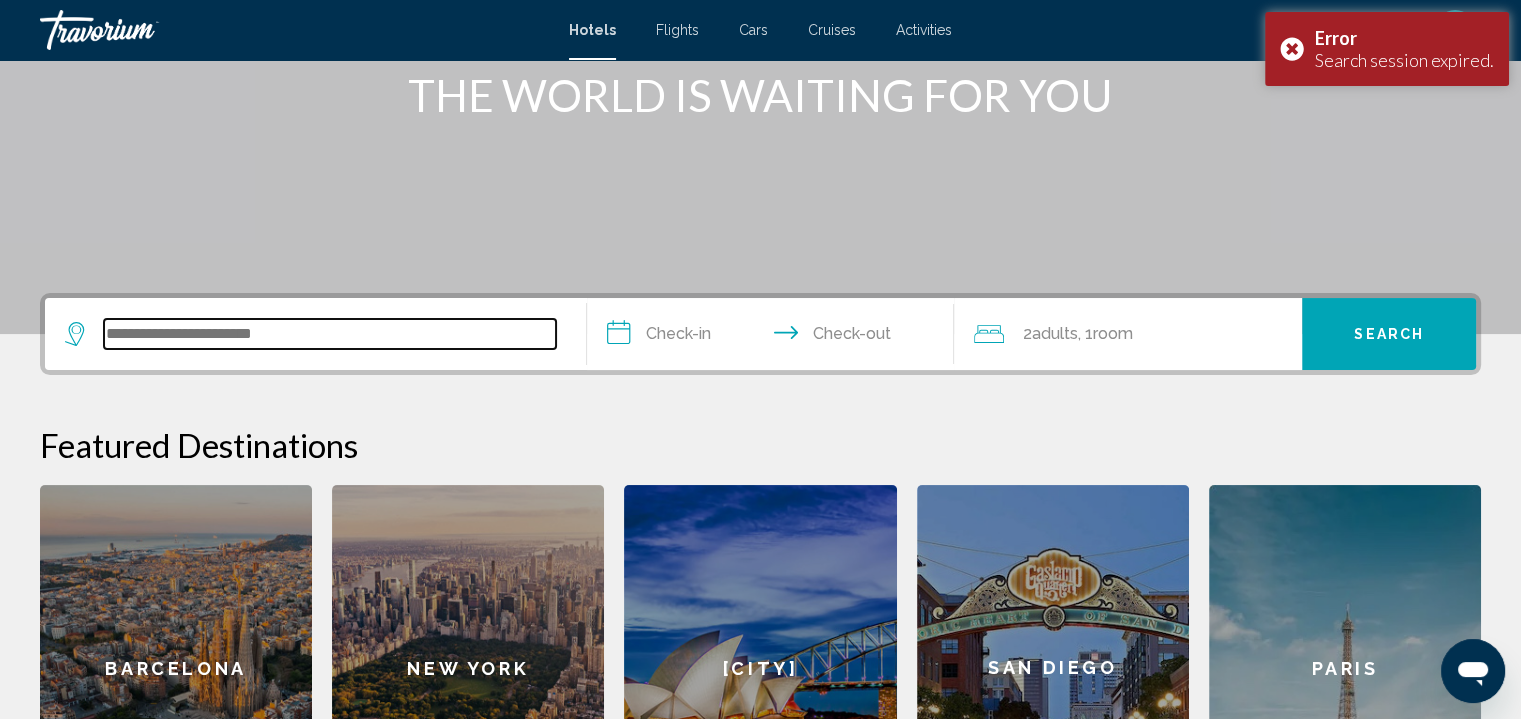 scroll, scrollTop: 493, scrollLeft: 0, axis: vertical 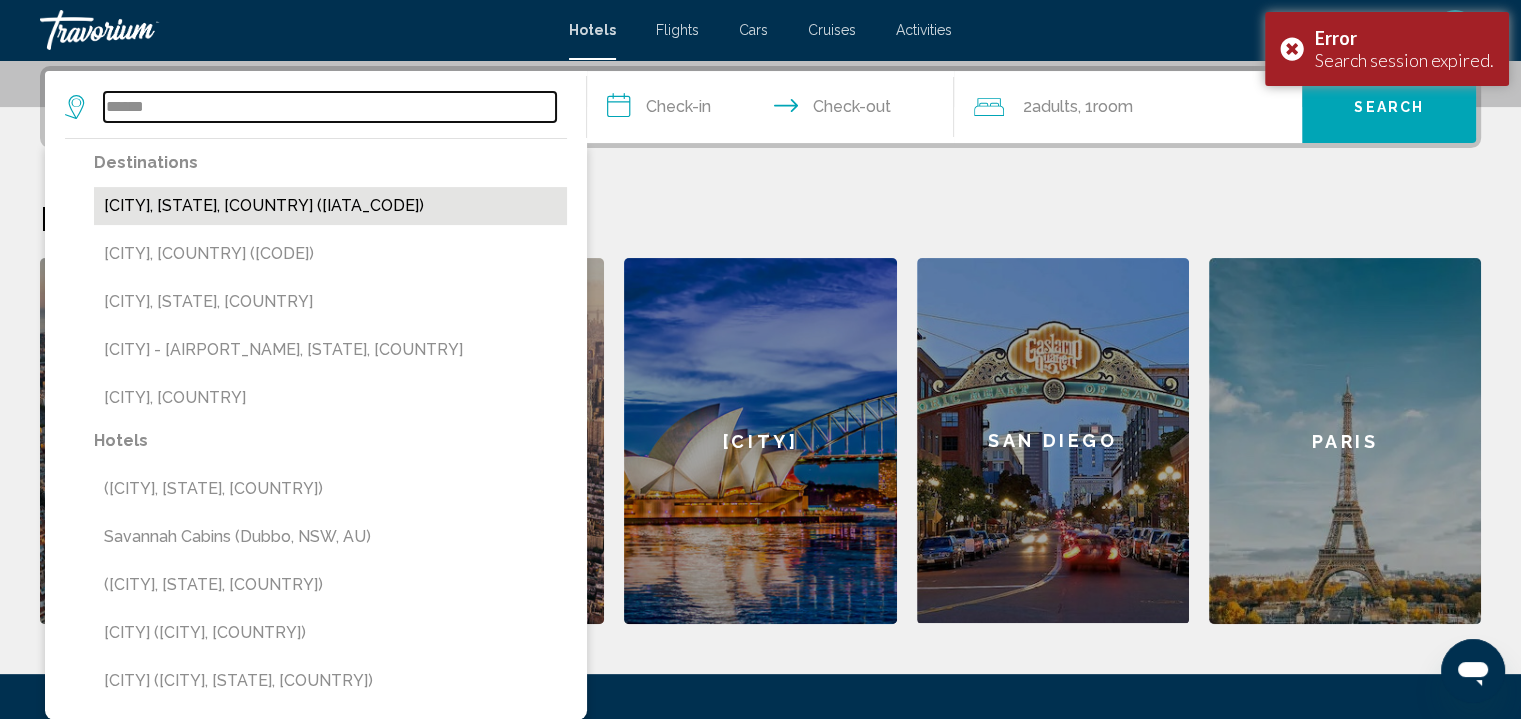 type on "******" 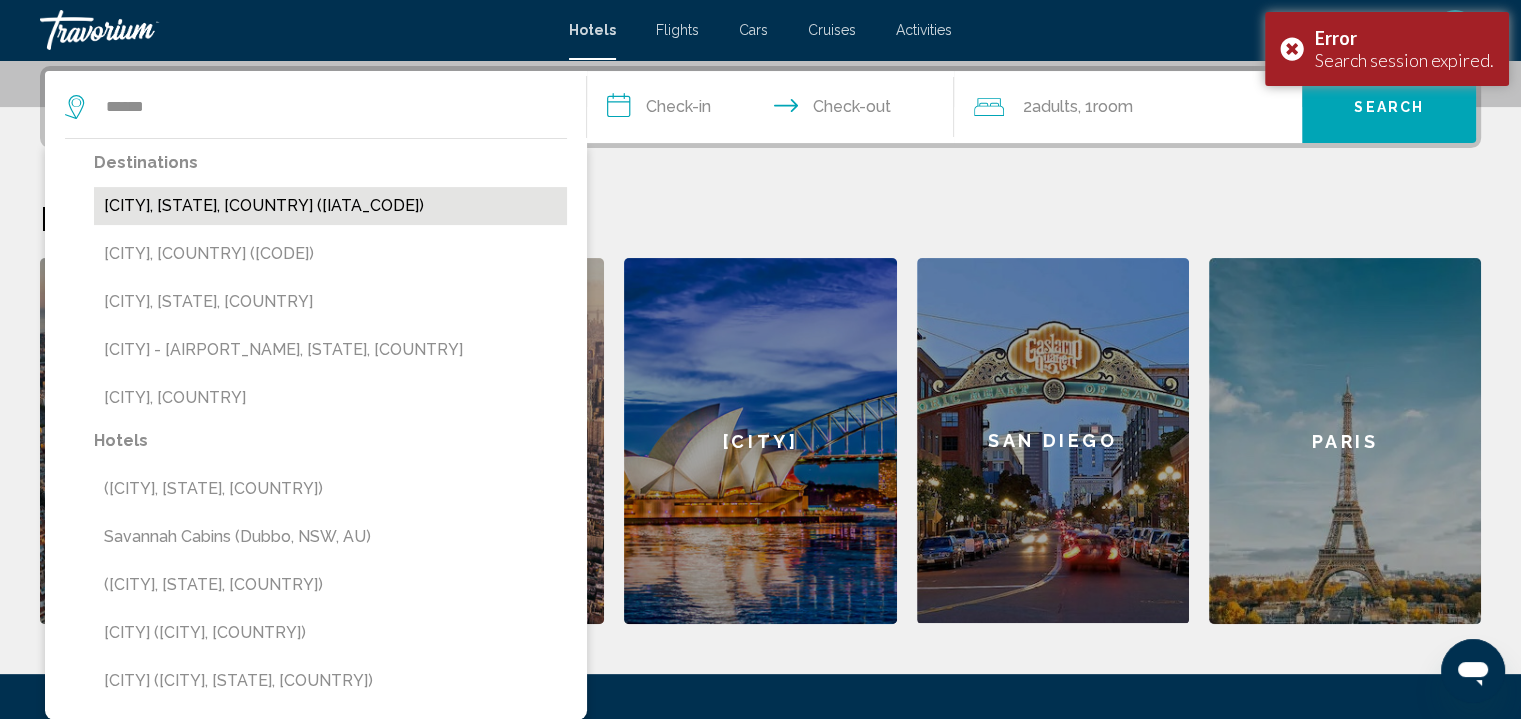 click on "[CITY], [STATE], [COUNTRY] ([IATA_CODE])" at bounding box center [330, 206] 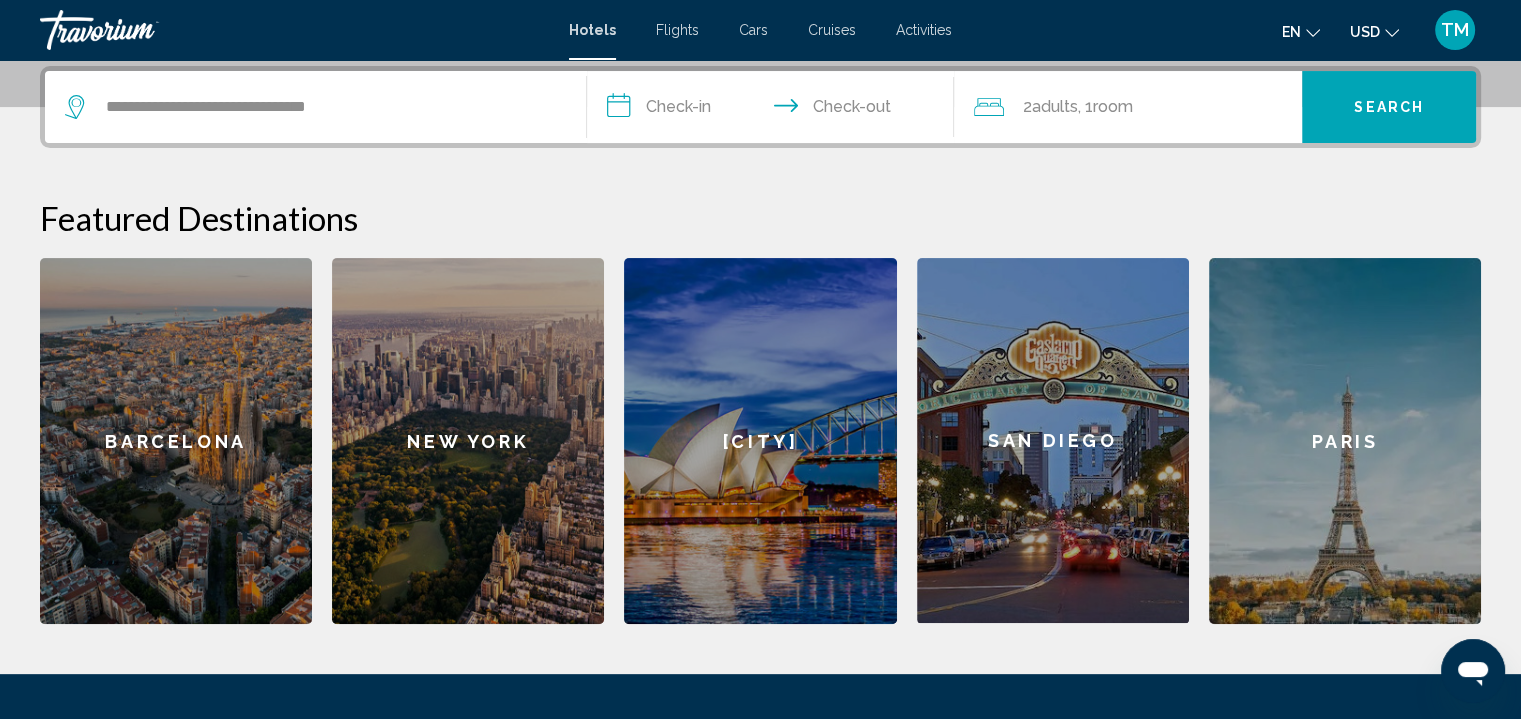 click on "**********" at bounding box center [775, 110] 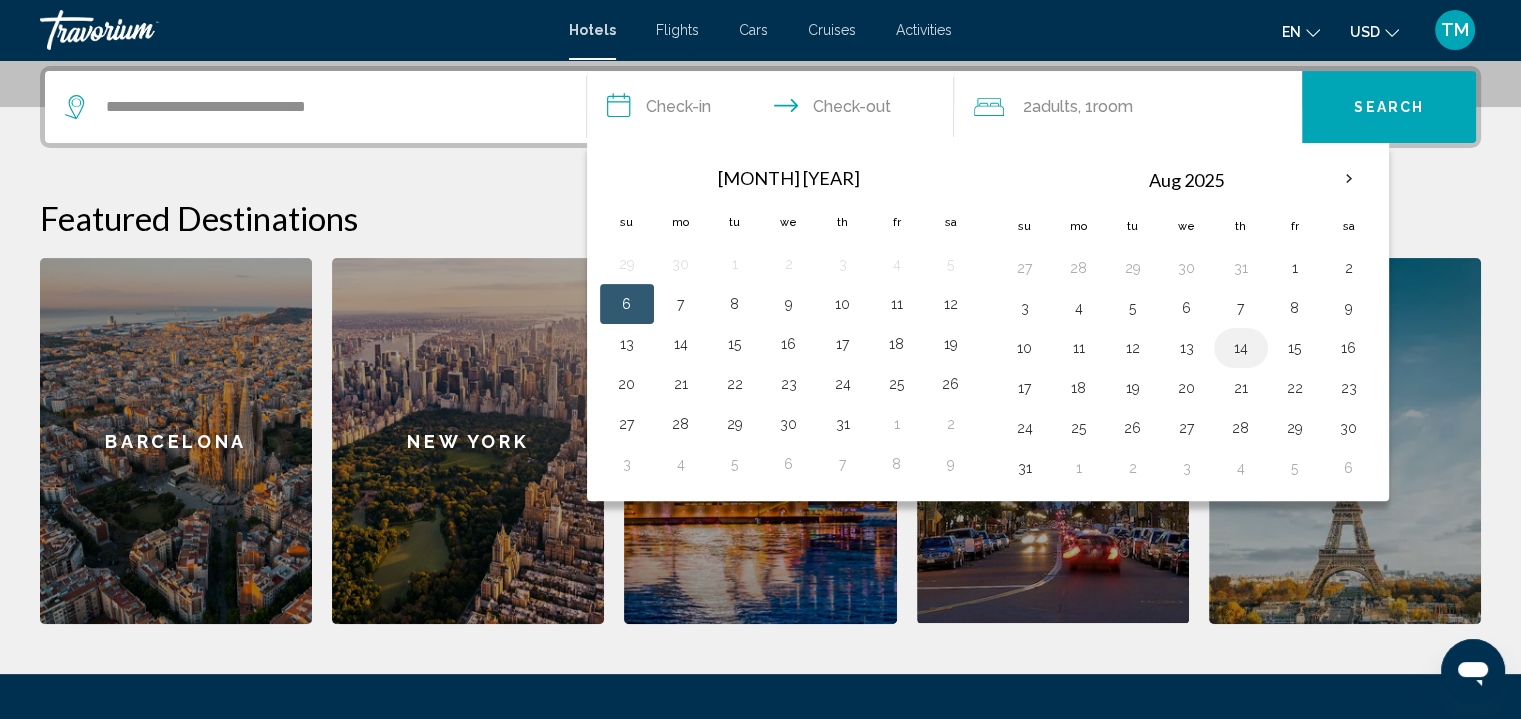 click on "14" at bounding box center (1241, 348) 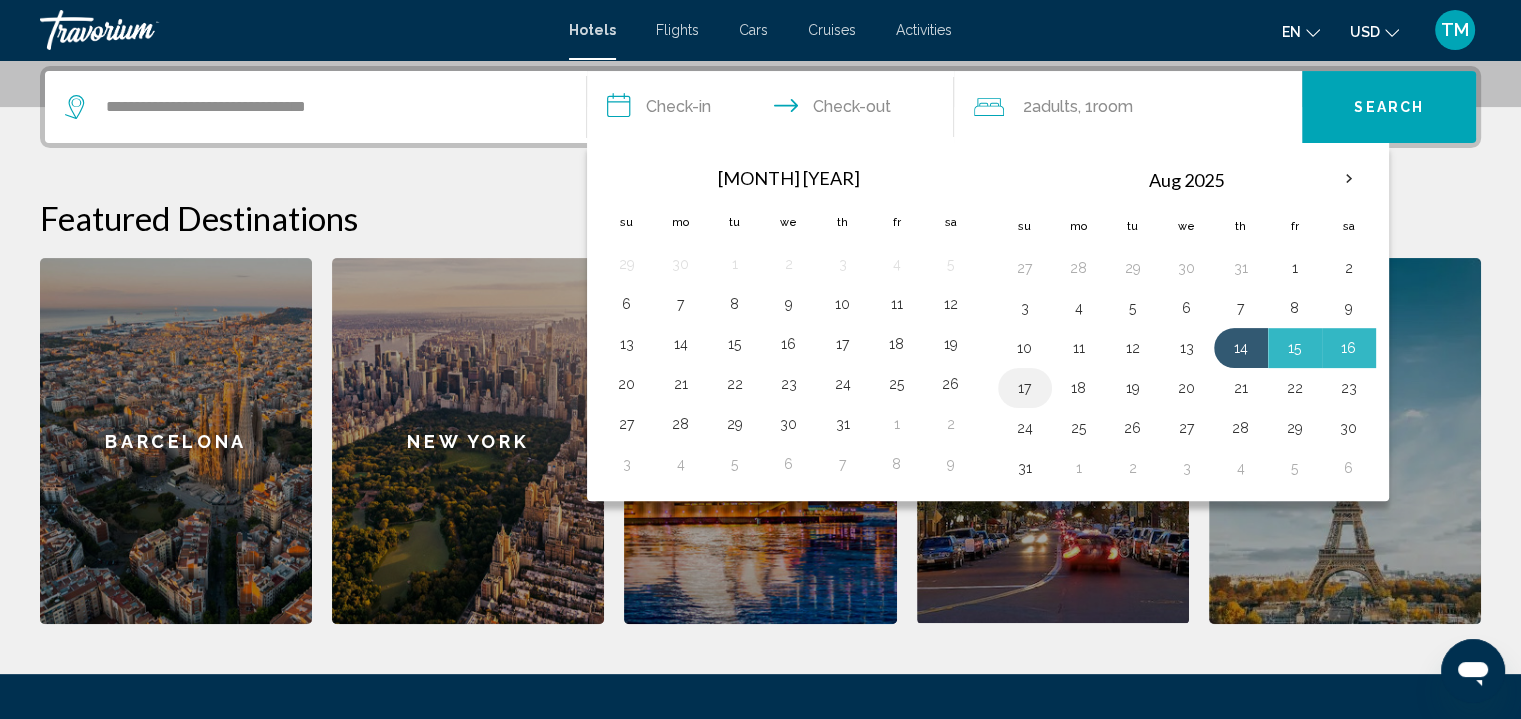 click on "17" at bounding box center (1025, 268) 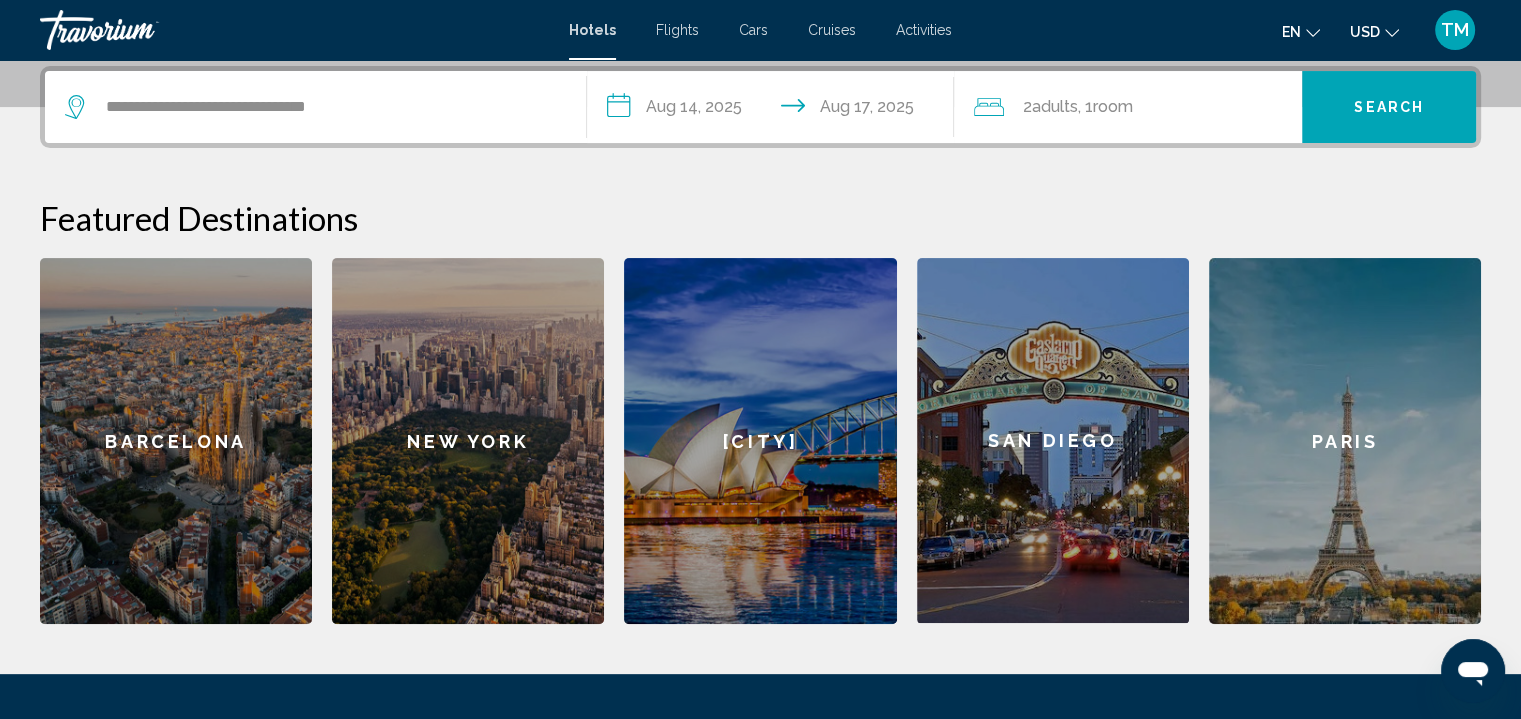 click on "Room" at bounding box center (1112, 106) 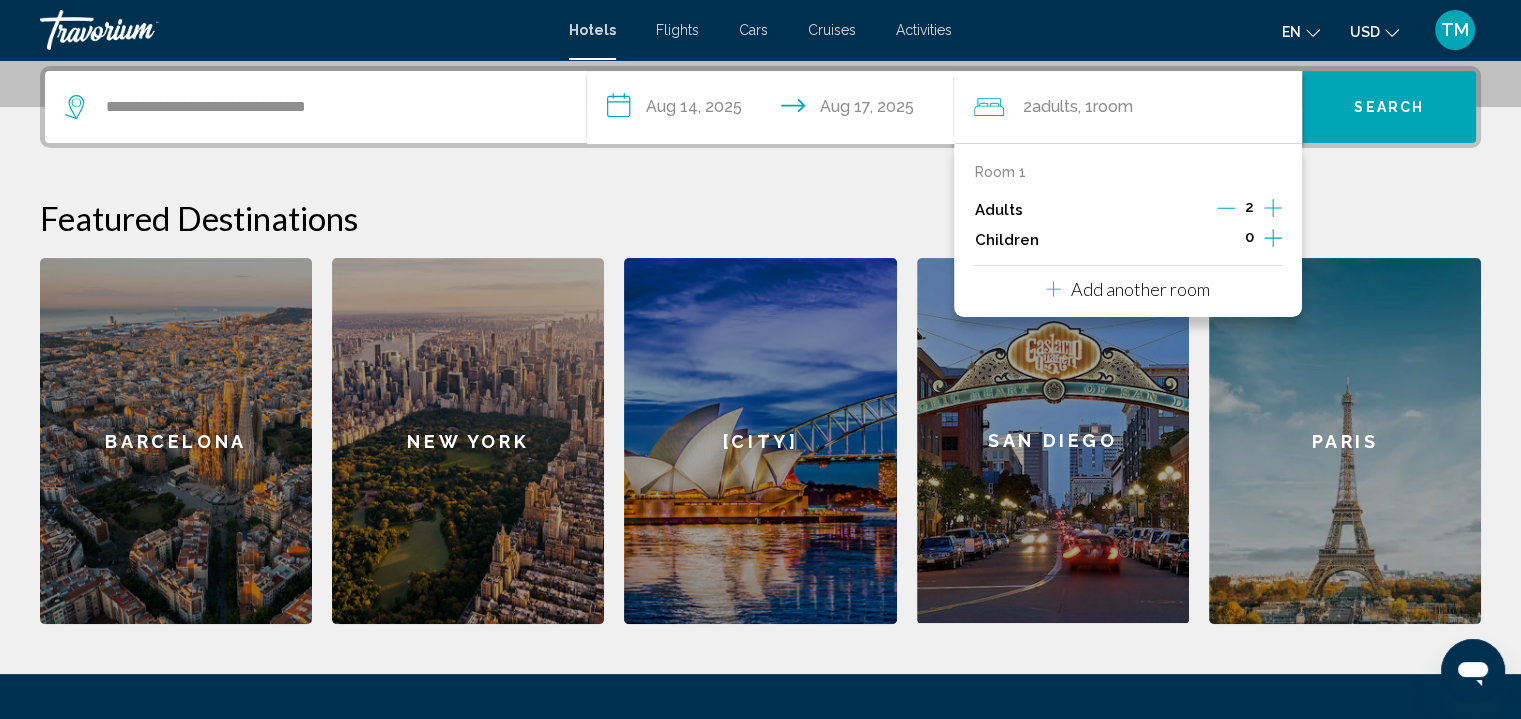 click on "Add another room" at bounding box center [1140, 289] 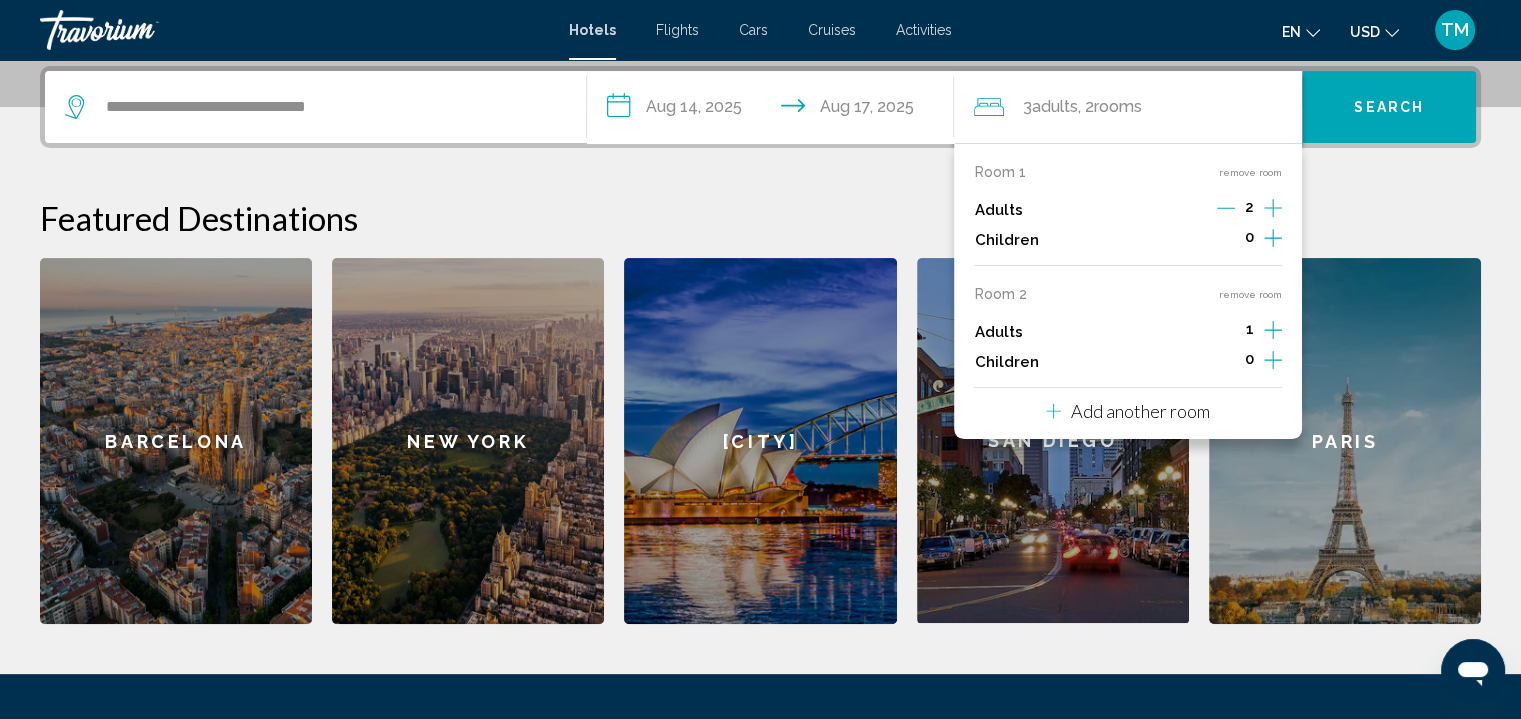 click on "Room 1 remove room Adults
2
Children
0
Room 2  remove room  Adults
1
Children
0
Add another room" at bounding box center [1128, 291] 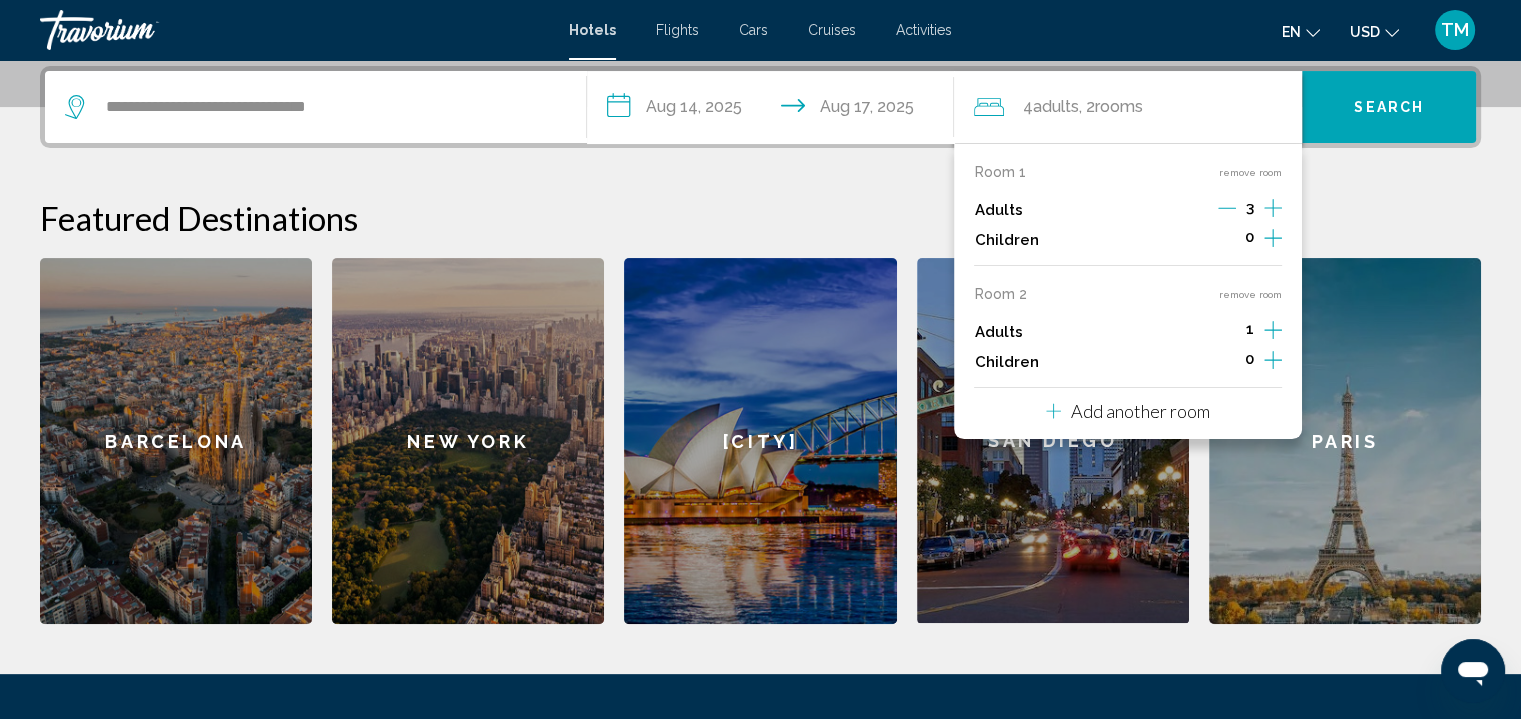 click at bounding box center [1273, 208] 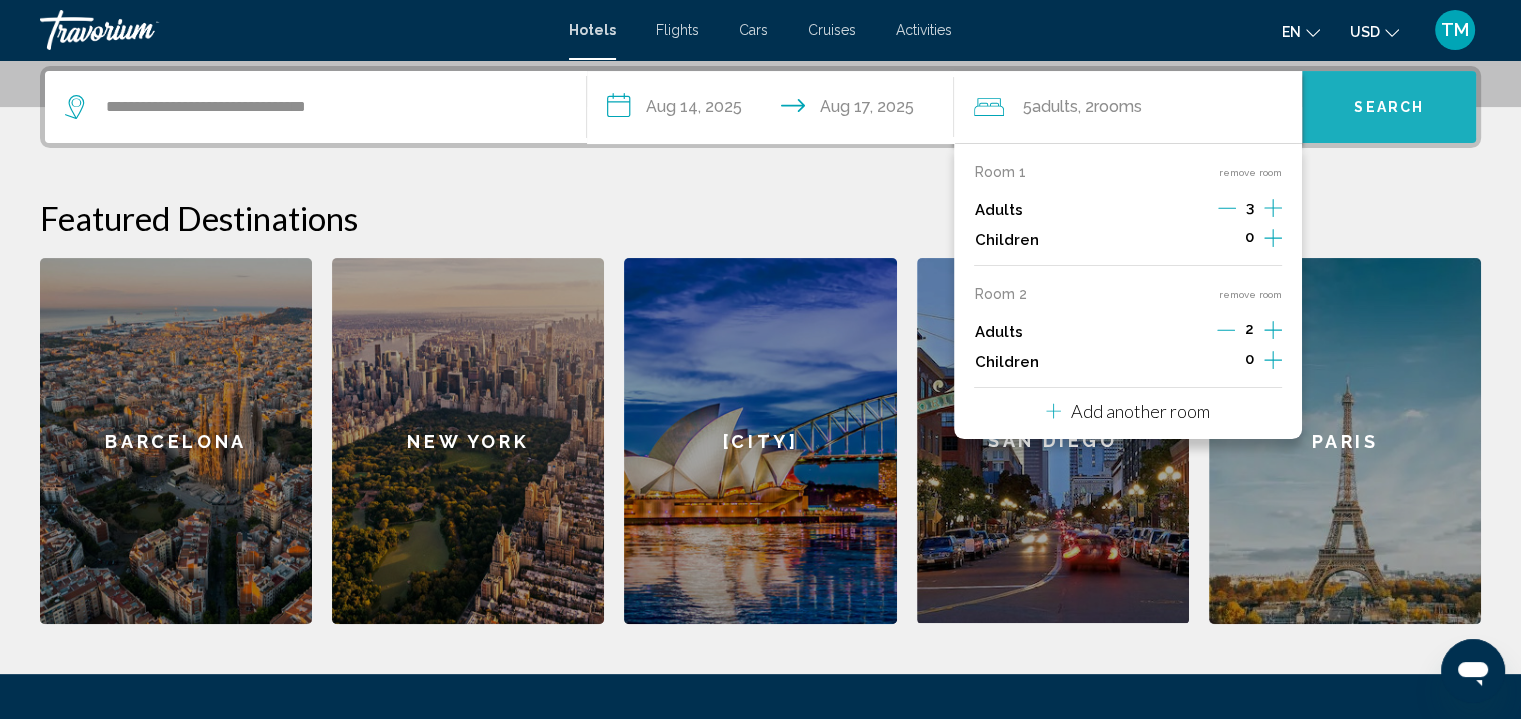click on "Search" at bounding box center (1389, 107) 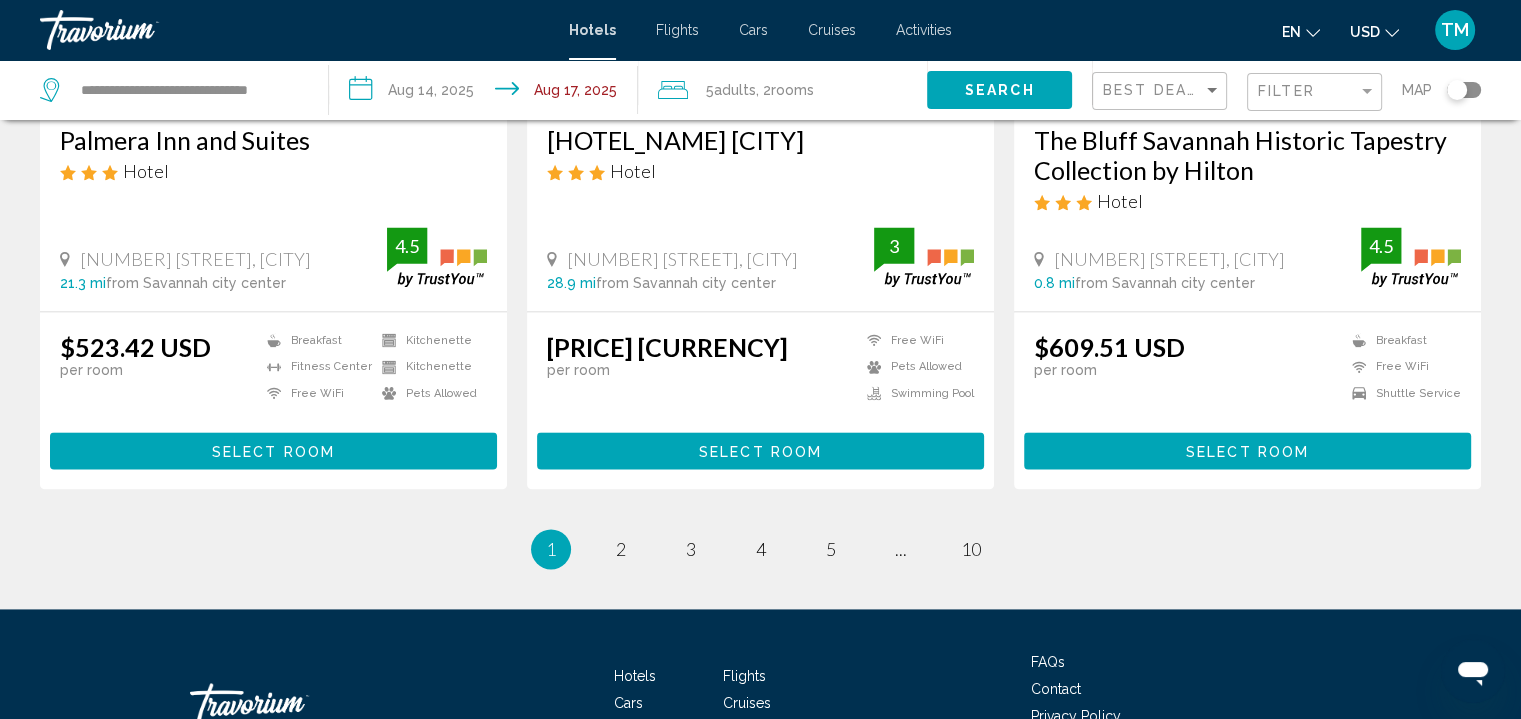 scroll, scrollTop: 2770, scrollLeft: 0, axis: vertical 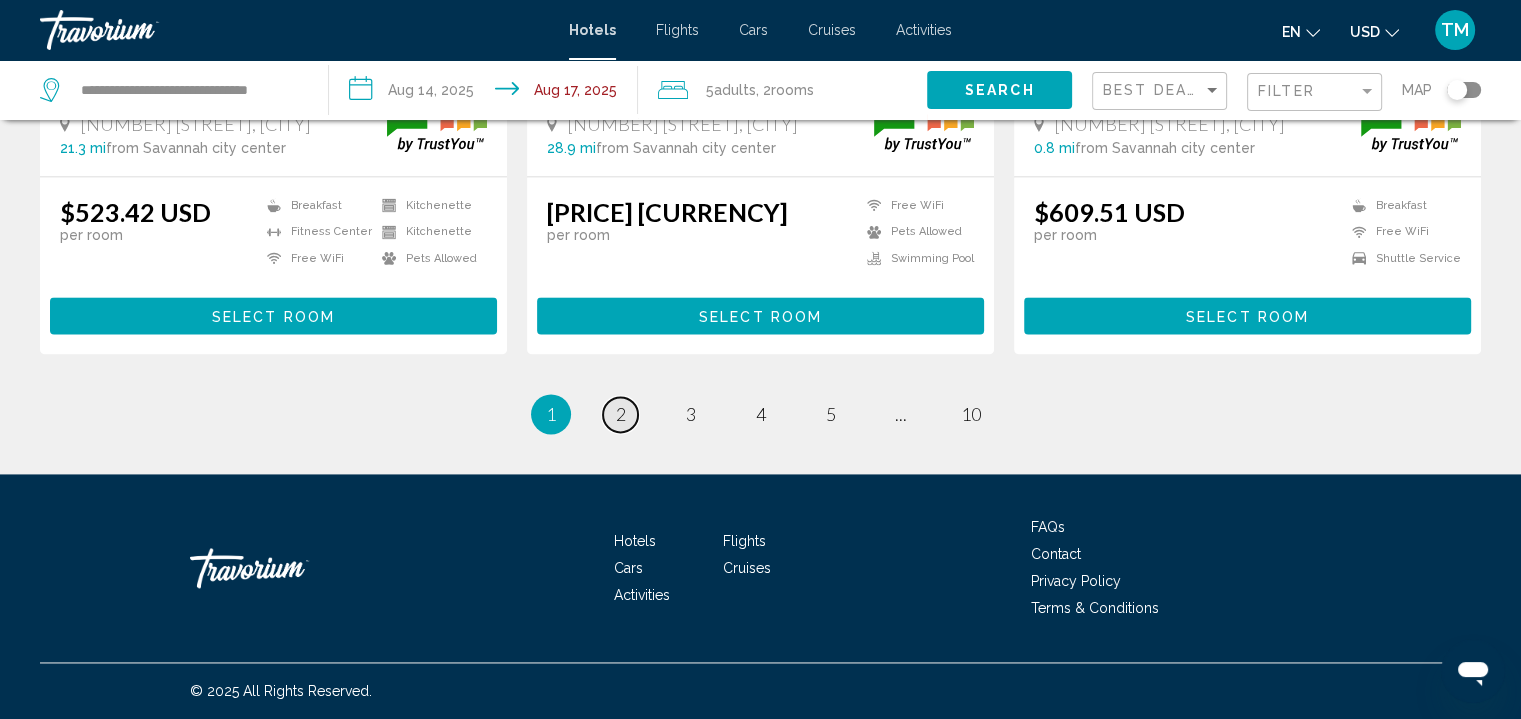 click on "2" at bounding box center (621, 414) 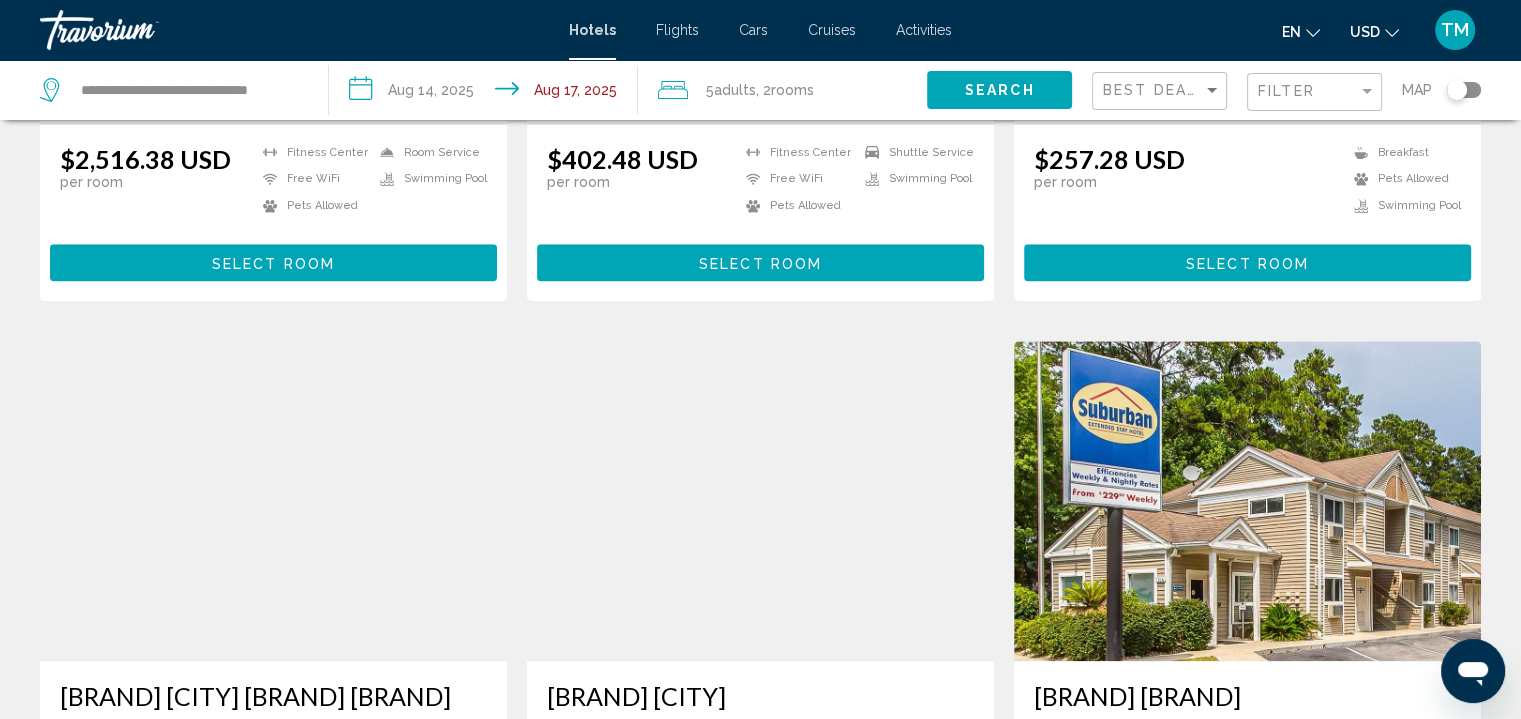 scroll, scrollTop: 2768, scrollLeft: 0, axis: vertical 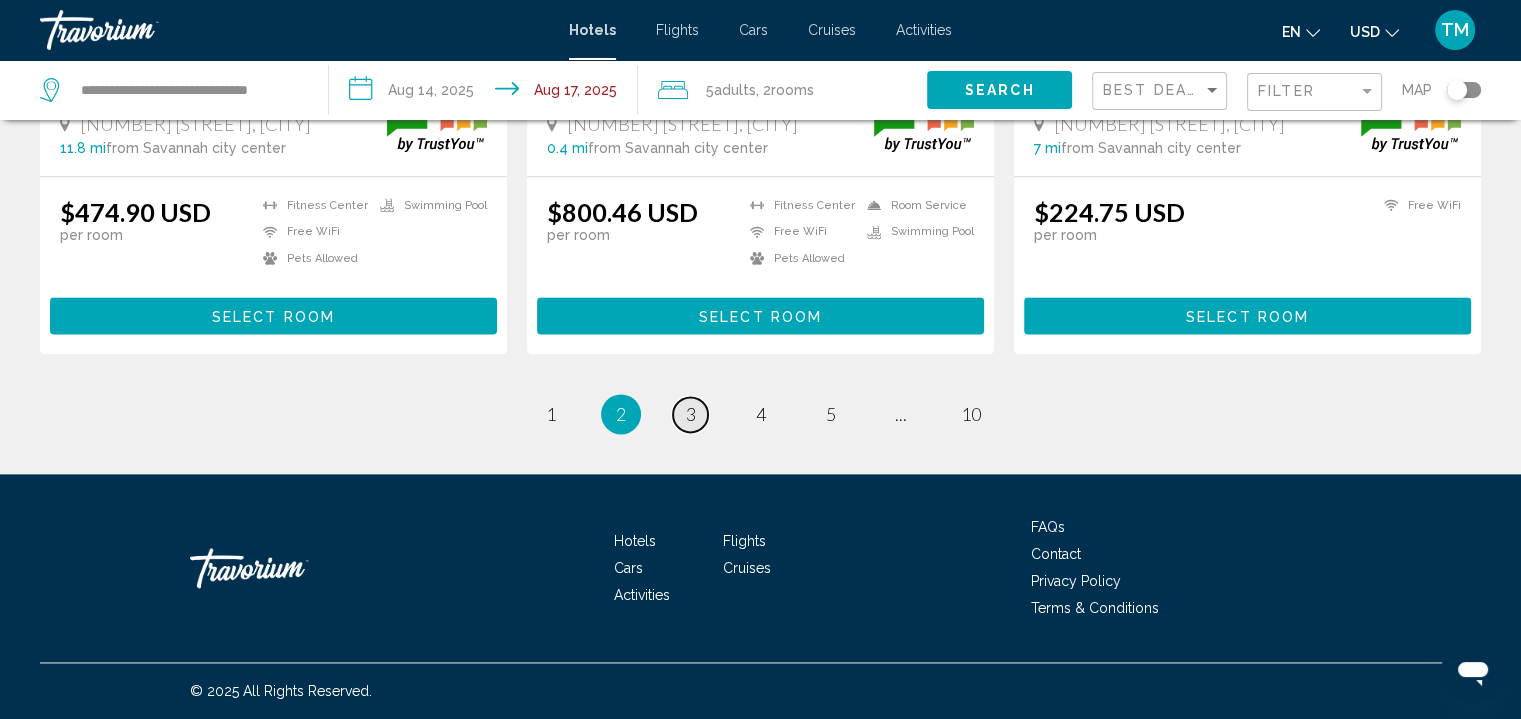 click on "page 3" at bounding box center [550, 414] 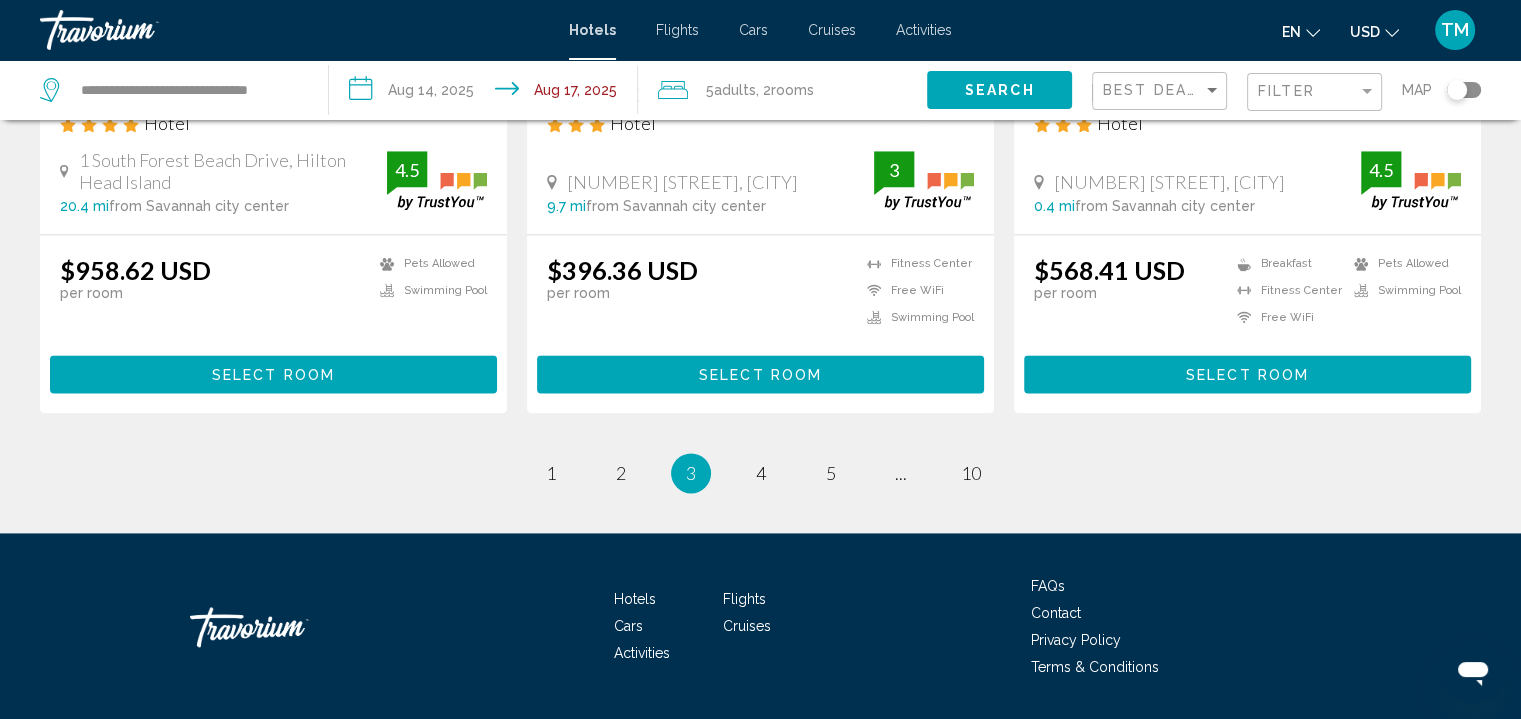 scroll, scrollTop: 2700, scrollLeft: 0, axis: vertical 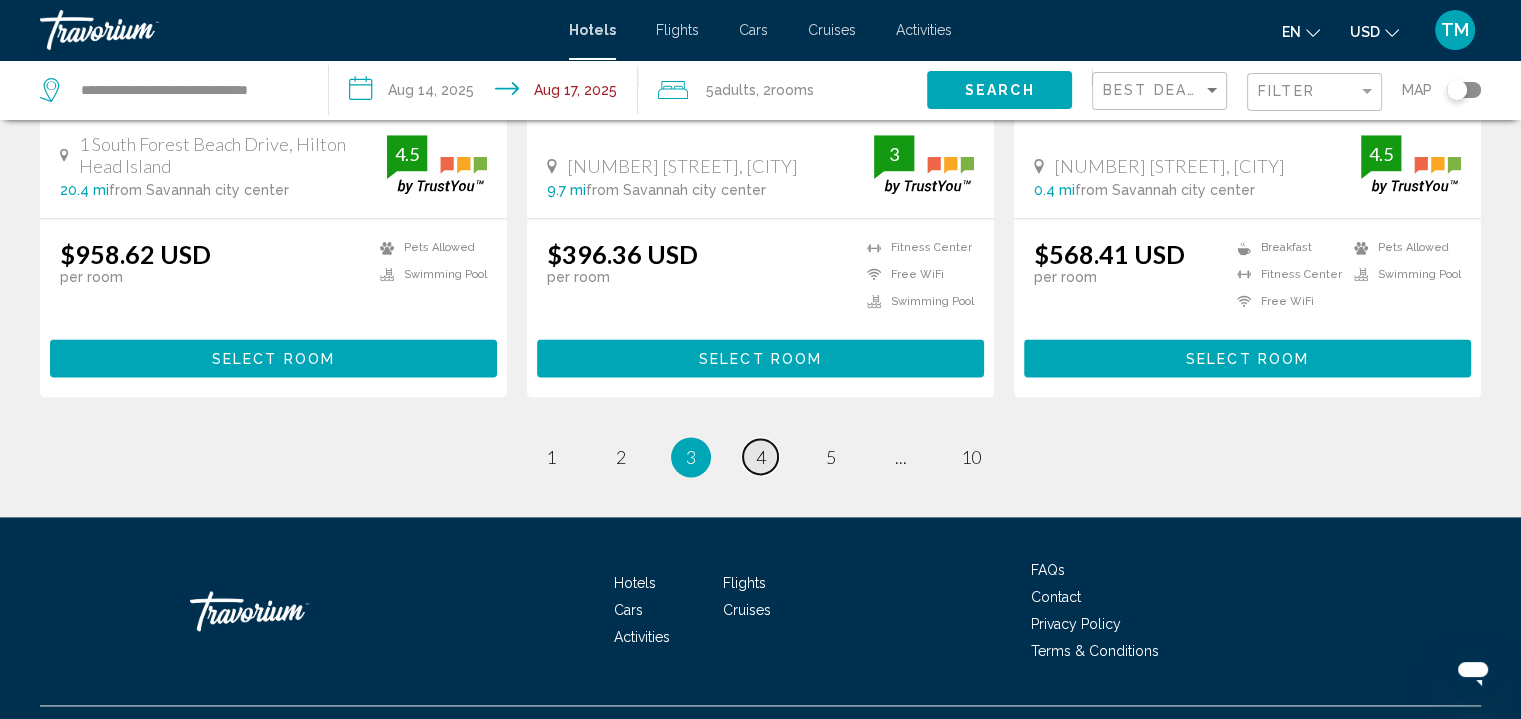 click on "4" at bounding box center [551, 457] 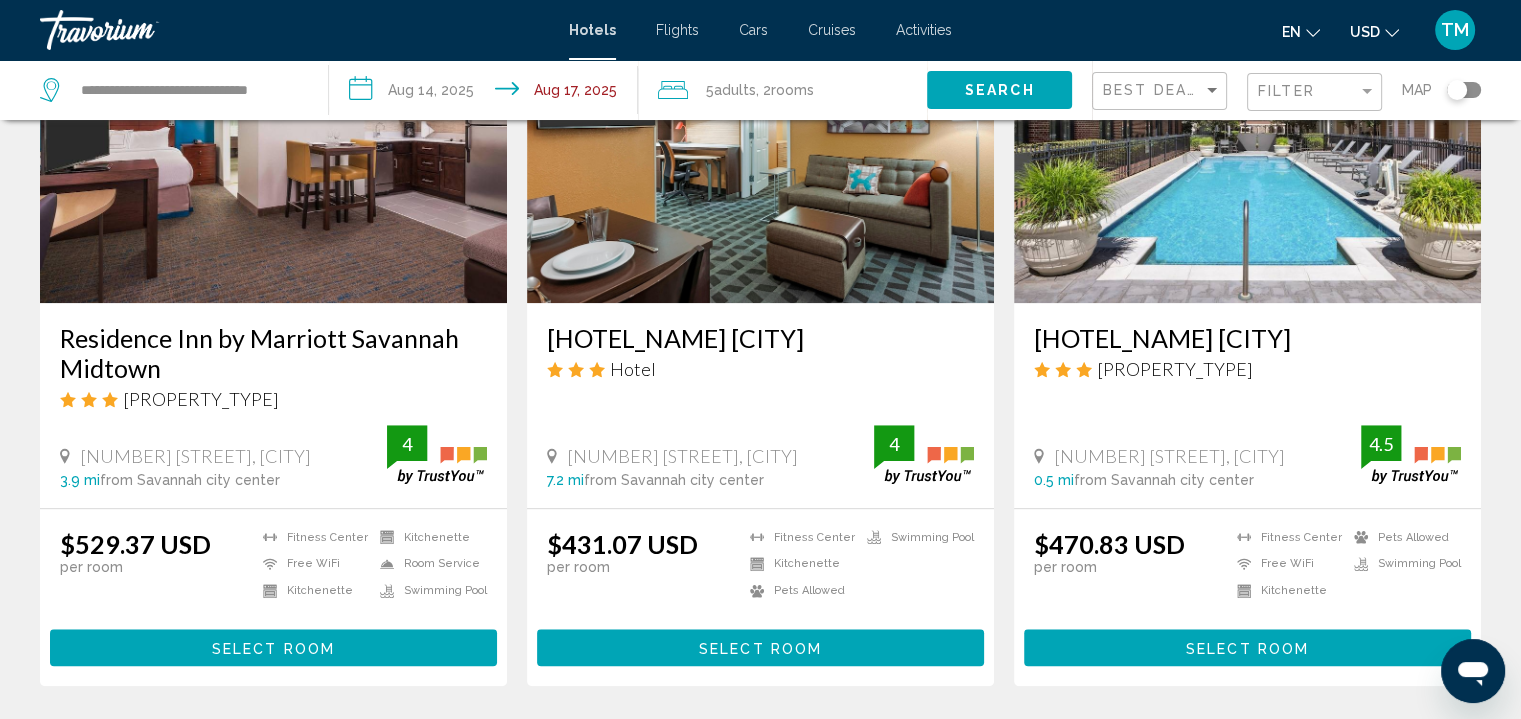 scroll, scrollTop: 1700, scrollLeft: 0, axis: vertical 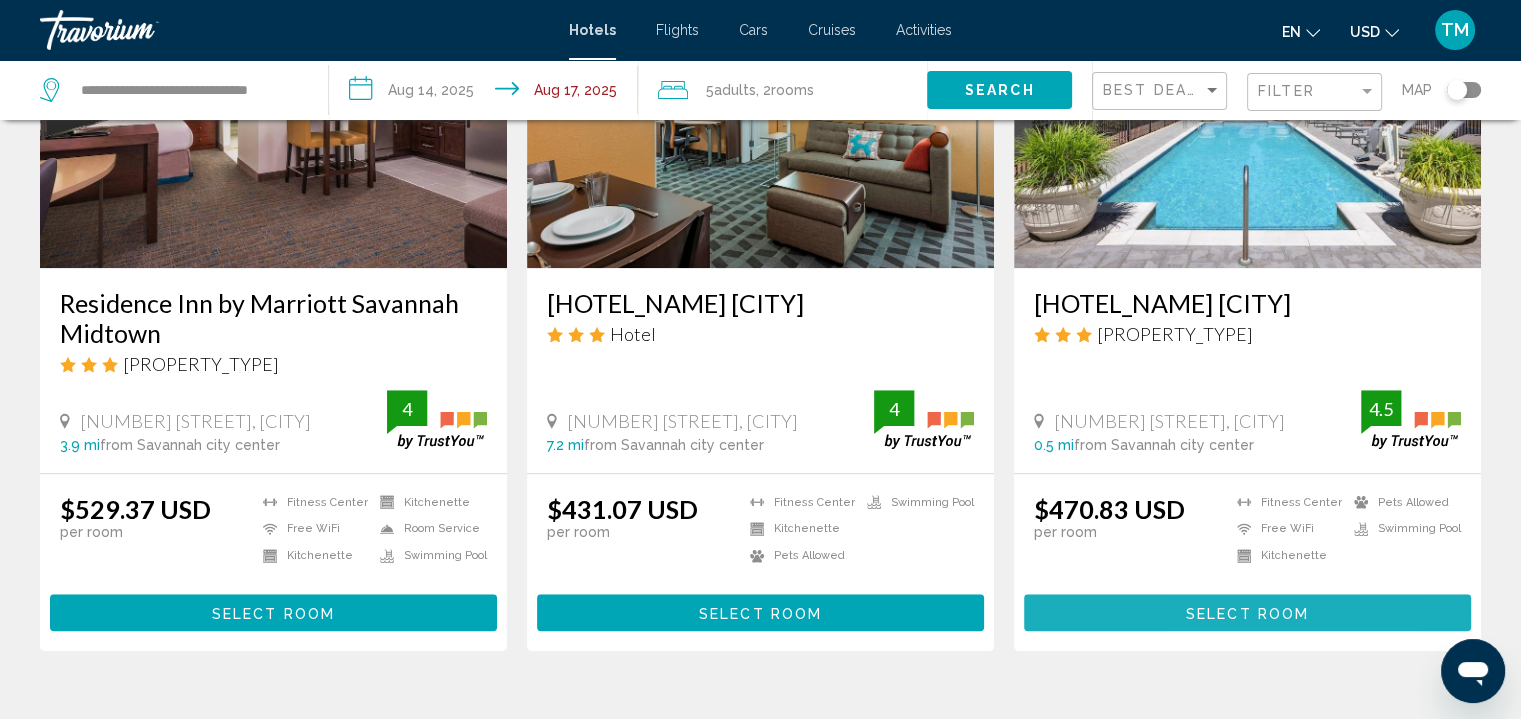 click on "Select Room" at bounding box center [1247, 613] 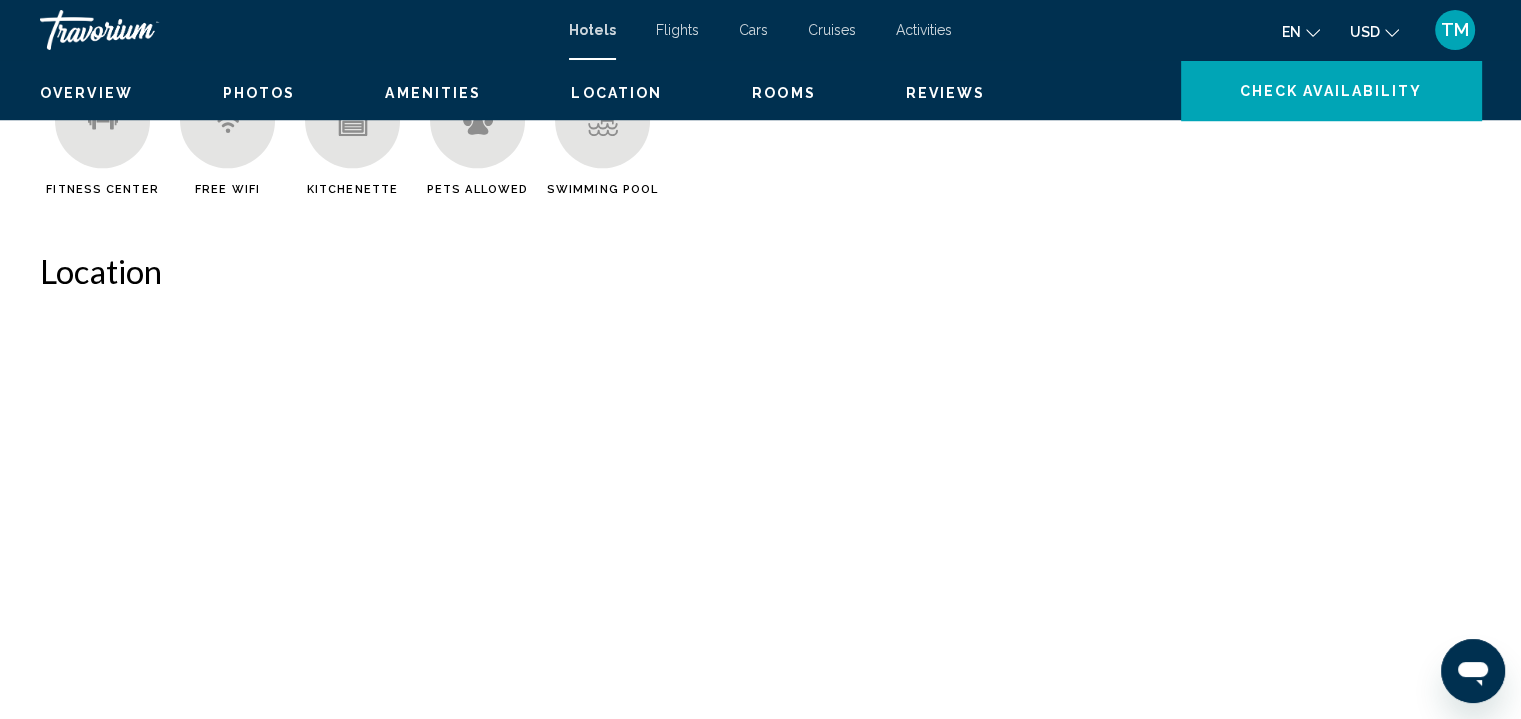 scroll, scrollTop: 0, scrollLeft: 0, axis: both 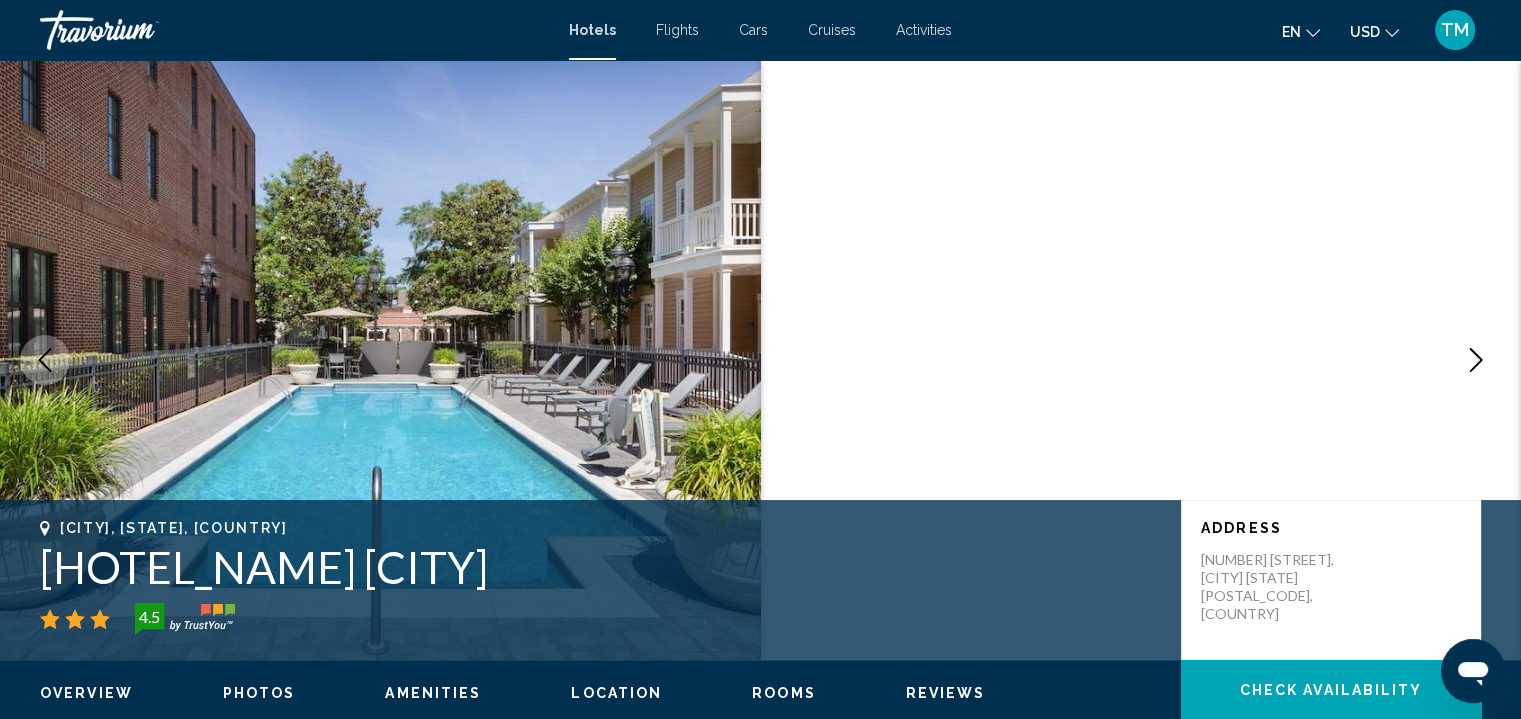 click at bounding box center [1476, 360] 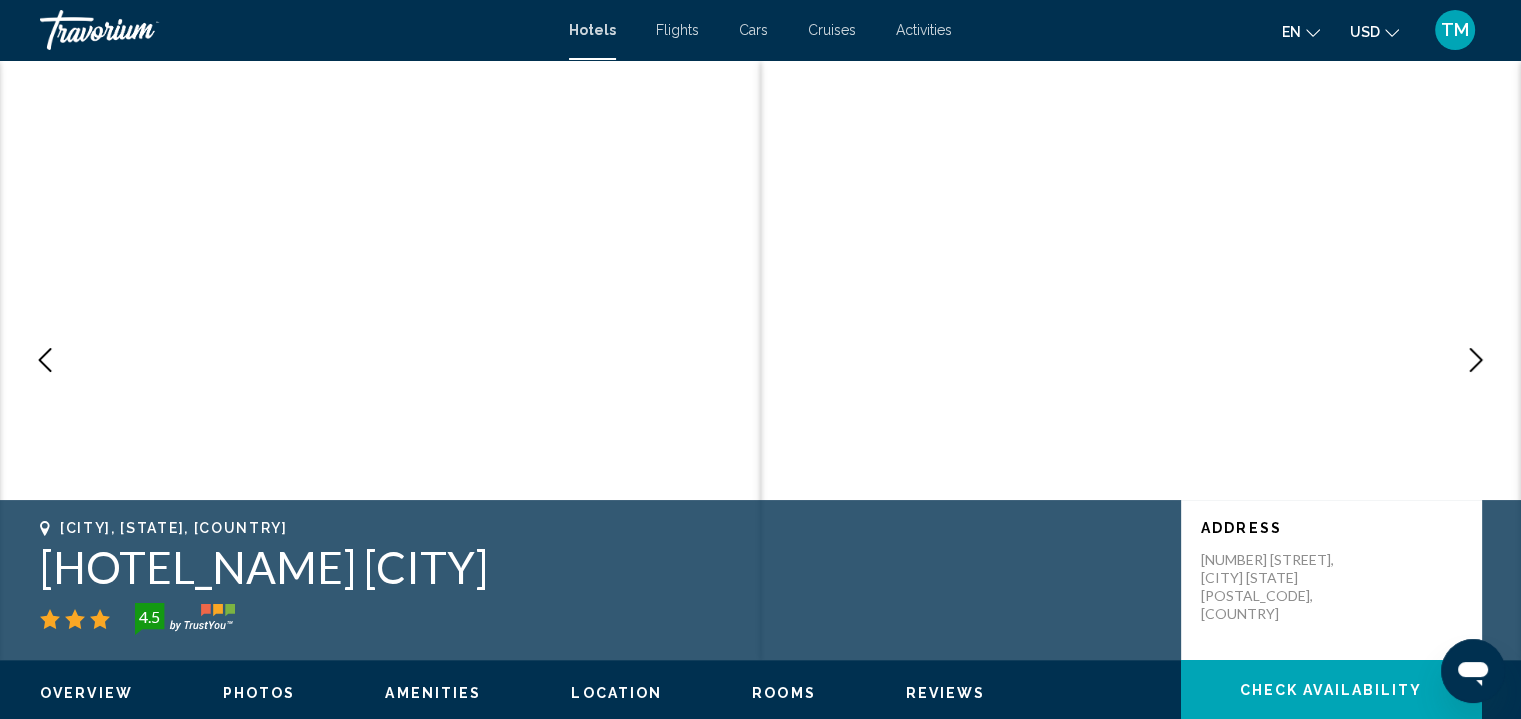 click at bounding box center [1476, 360] 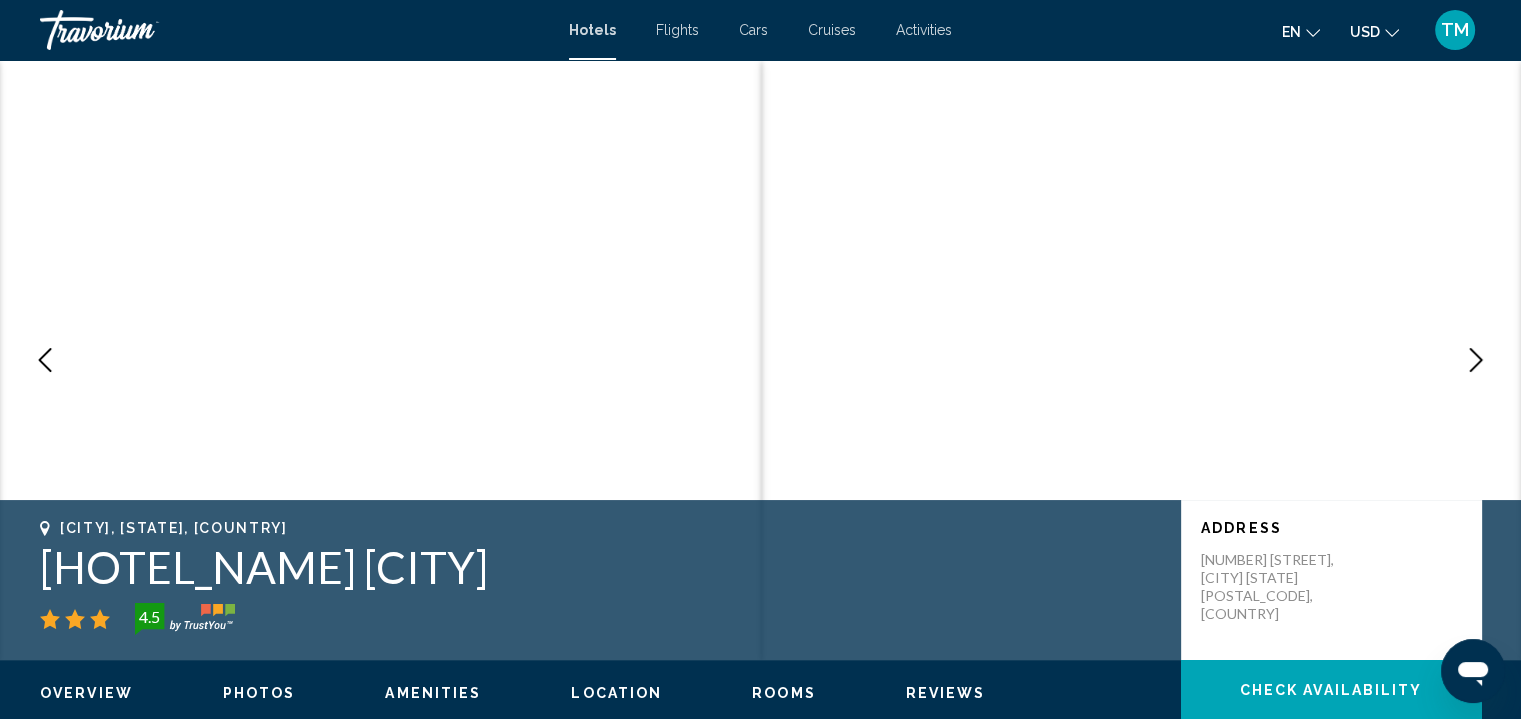 click at bounding box center [1476, 360] 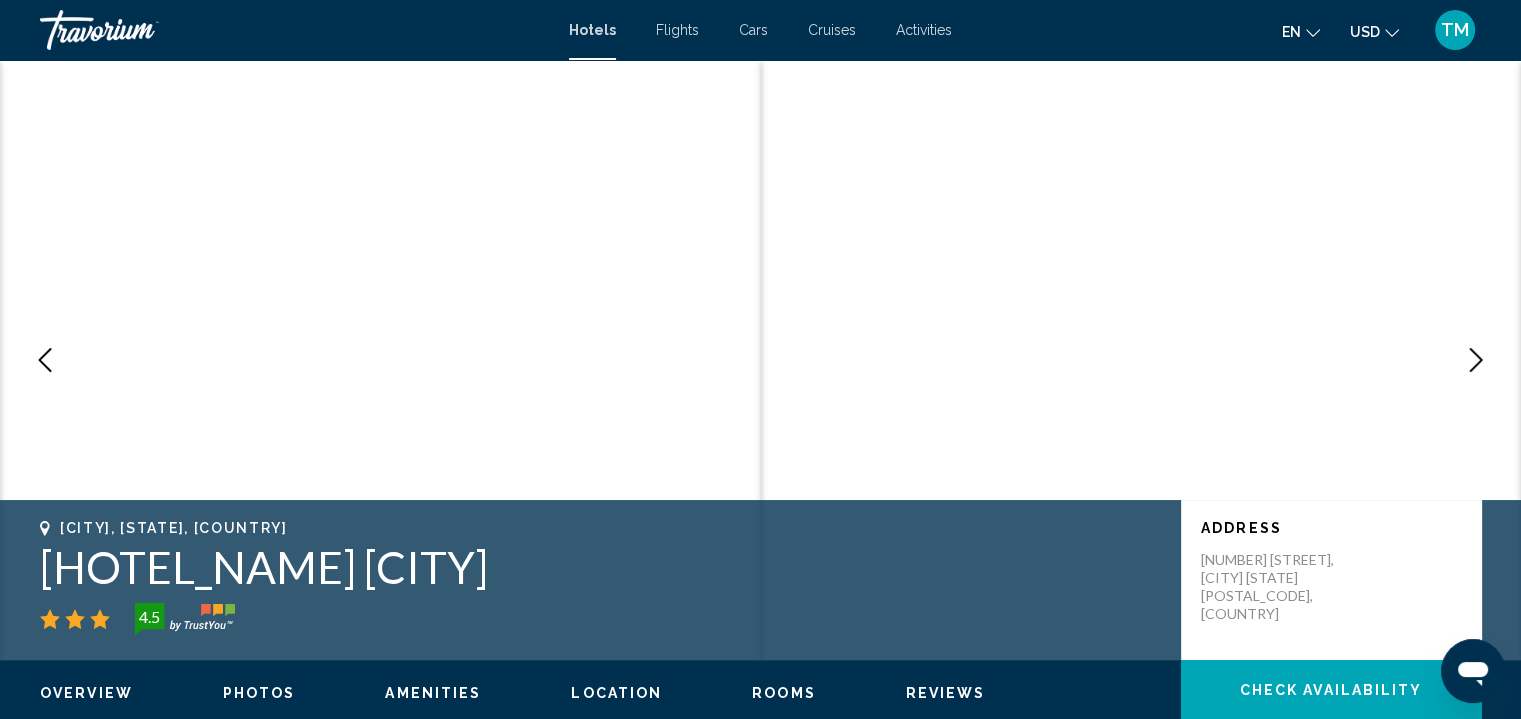 click at bounding box center [1476, 360] 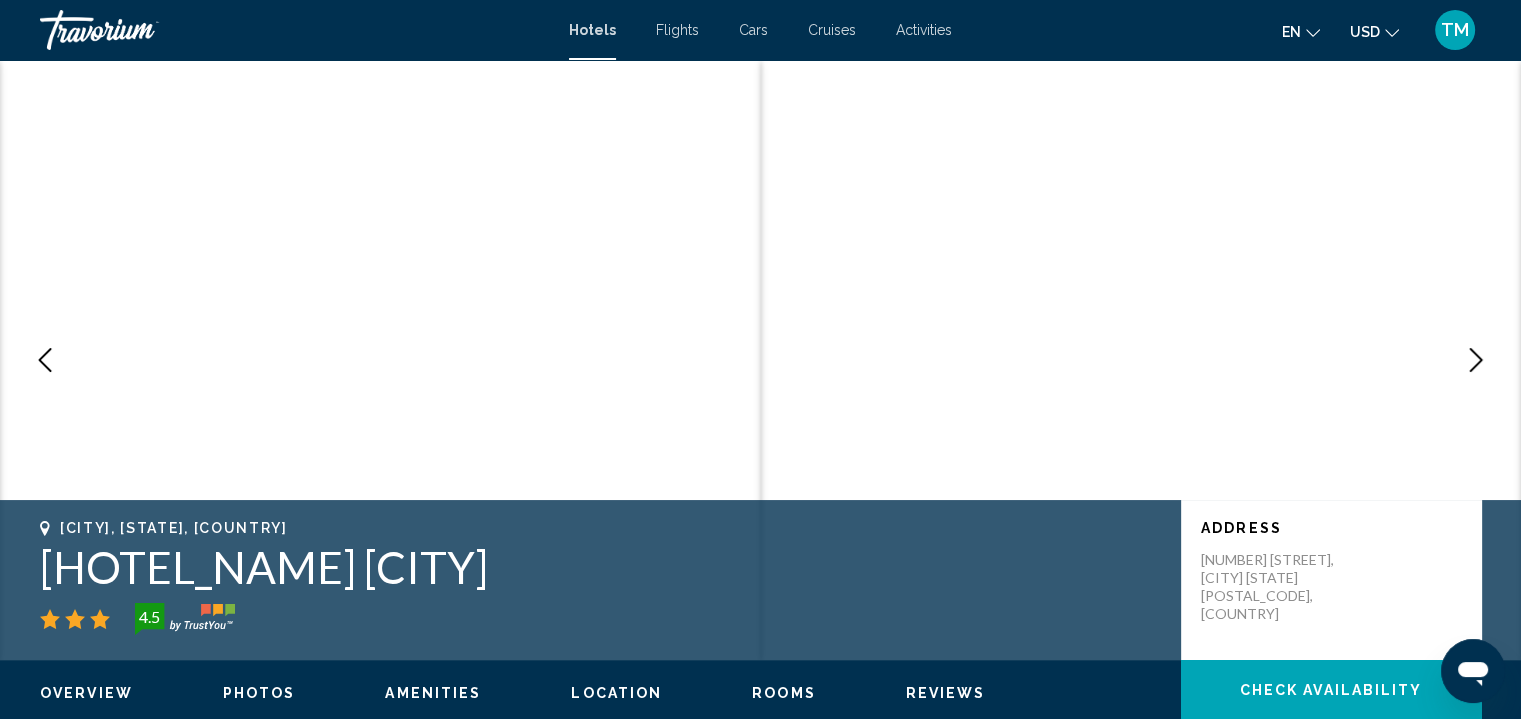 click at bounding box center [1476, 360] 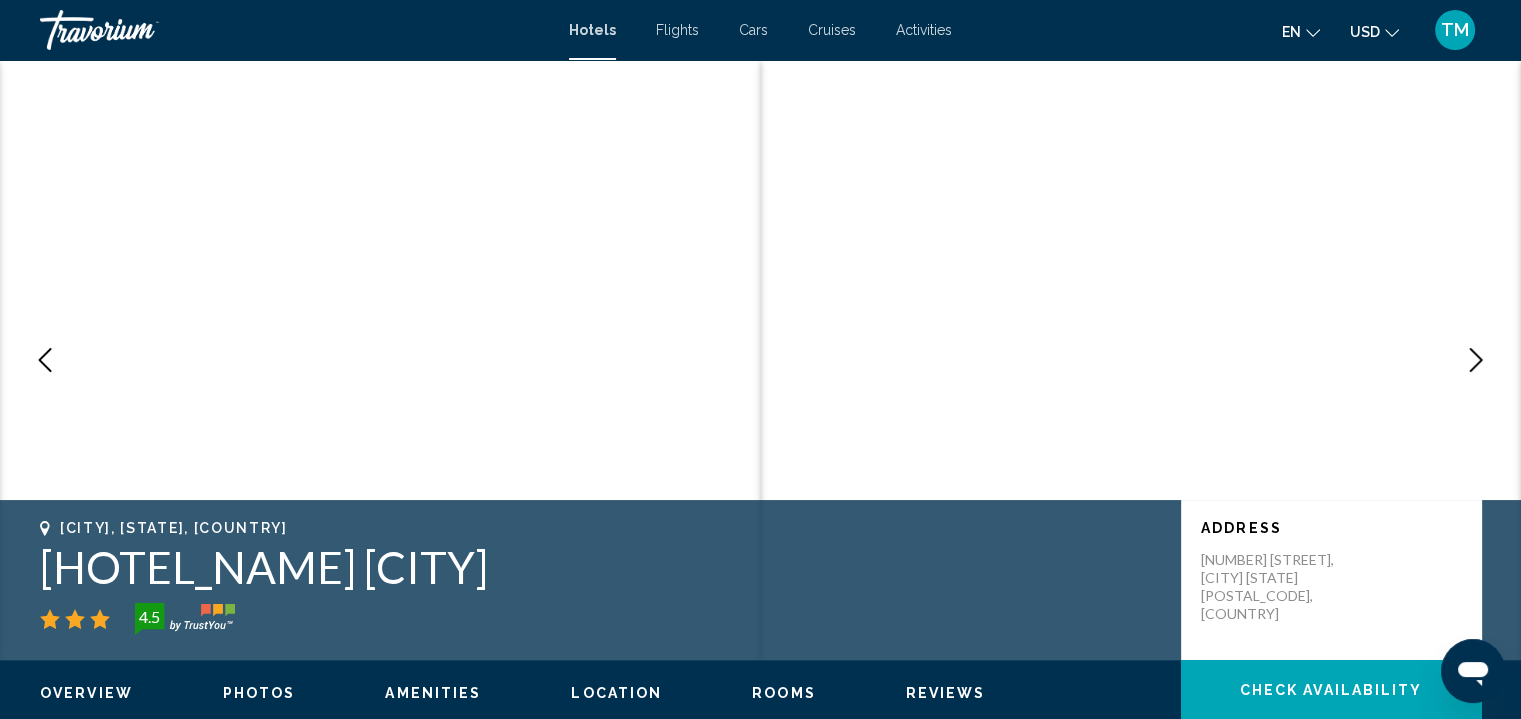 click at bounding box center [1476, 360] 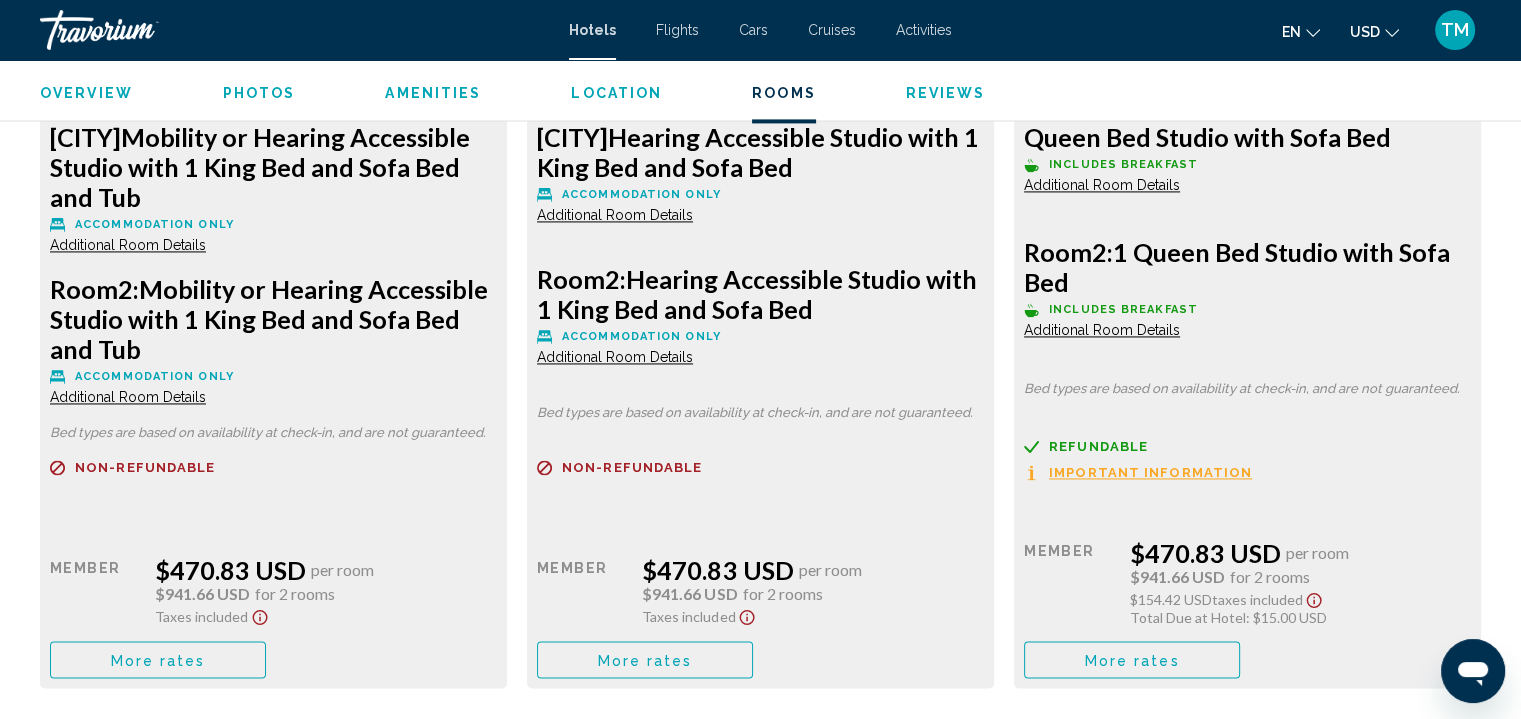 scroll, scrollTop: 2400, scrollLeft: 0, axis: vertical 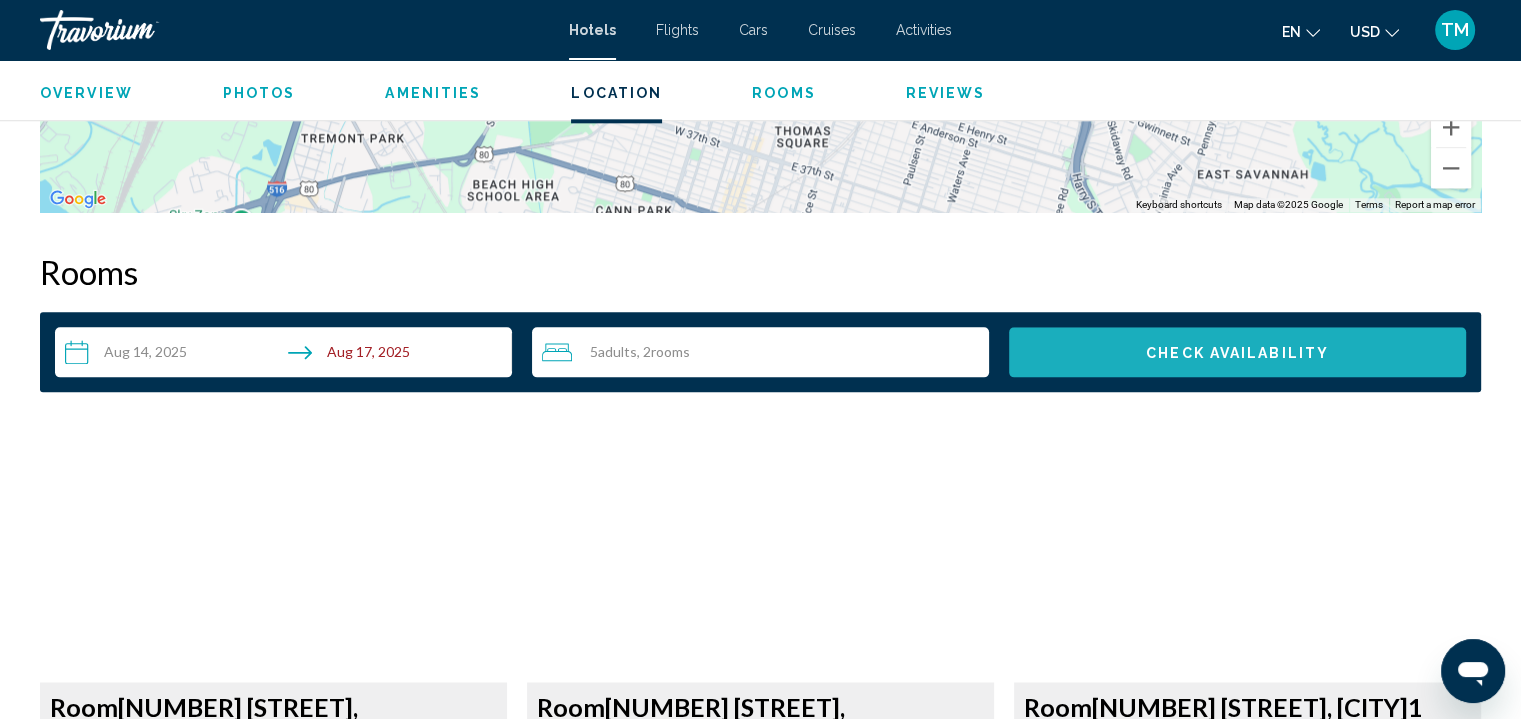 click on "Check Availability" at bounding box center [1237, 353] 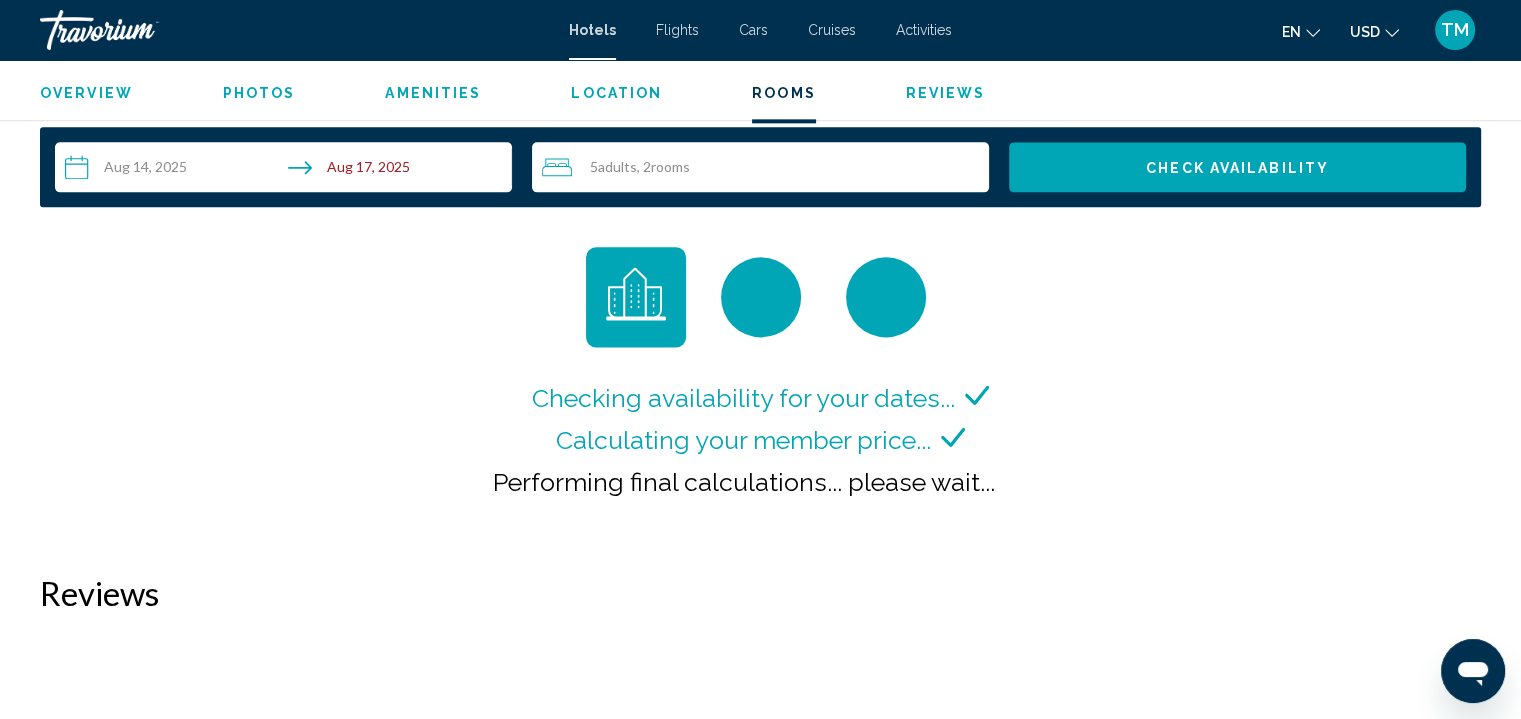scroll, scrollTop: 2532, scrollLeft: 0, axis: vertical 